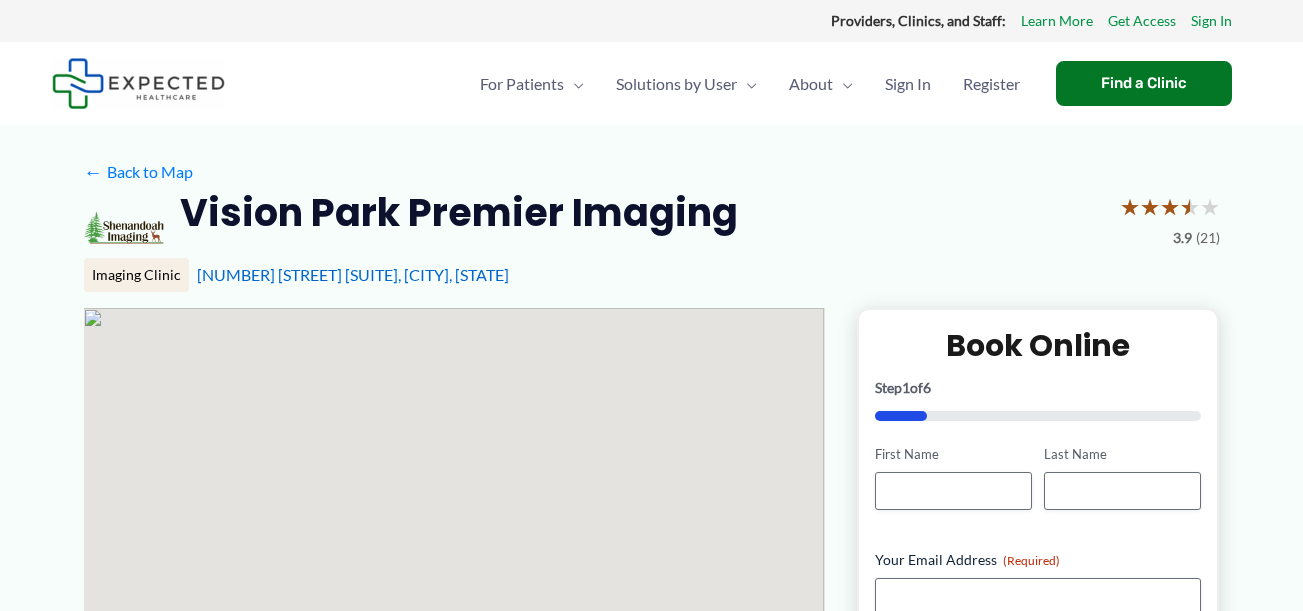 scroll, scrollTop: 0, scrollLeft: 0, axis: both 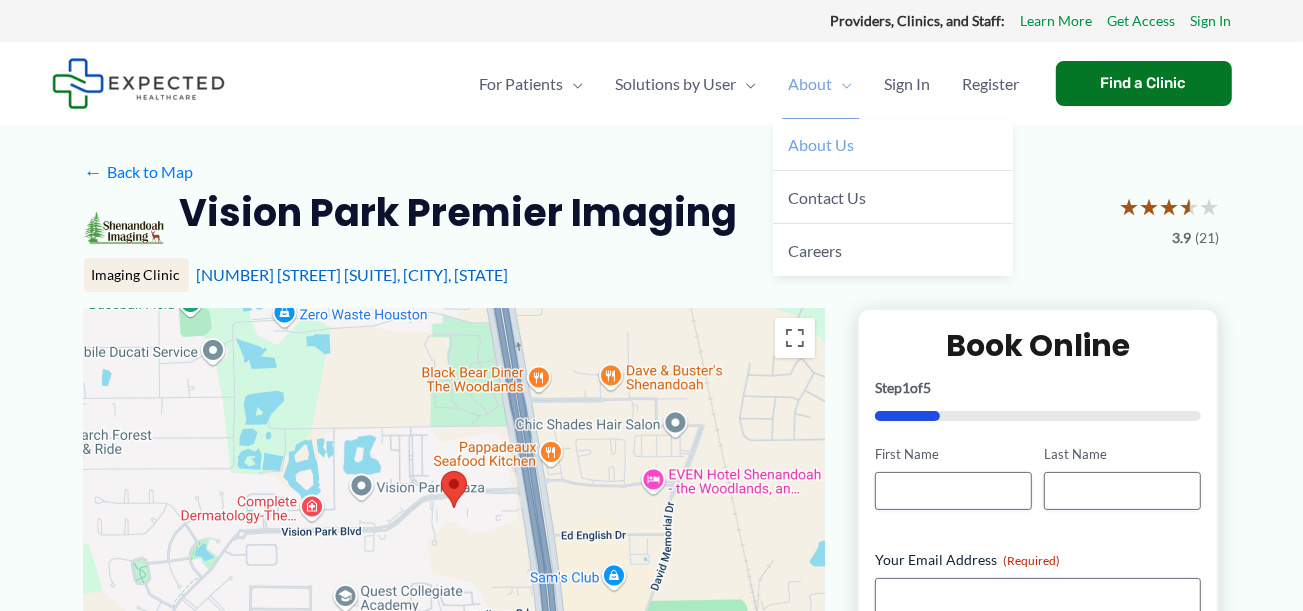 click on "About Us" at bounding box center (893, 145) 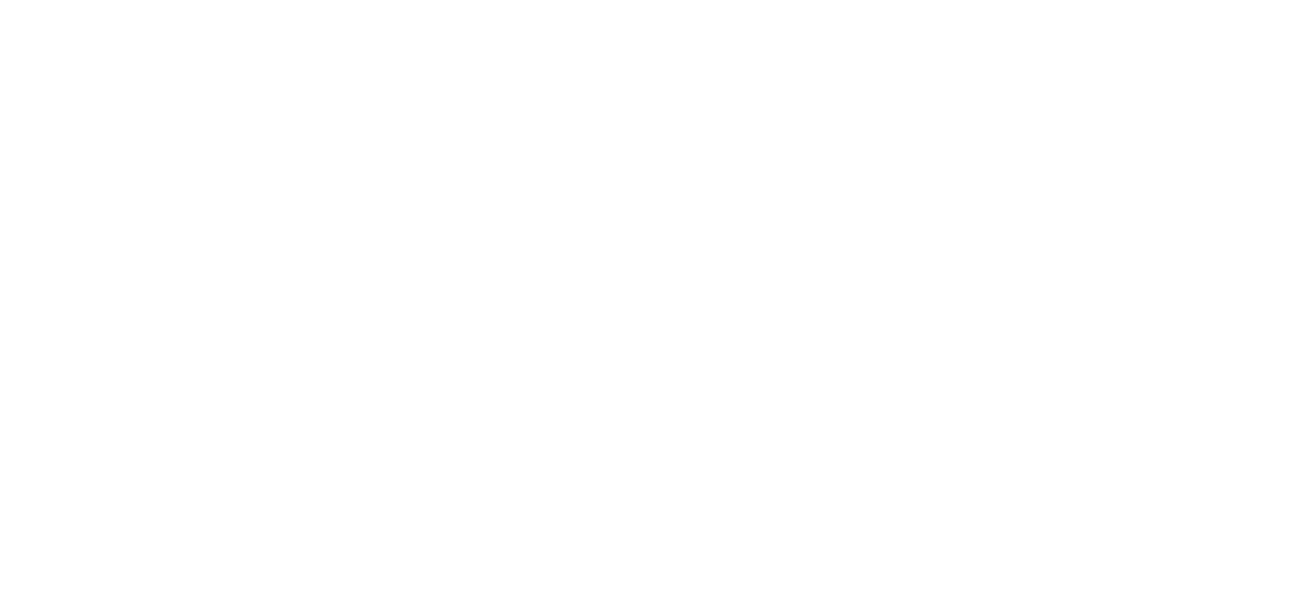 scroll, scrollTop: 0, scrollLeft: 0, axis: both 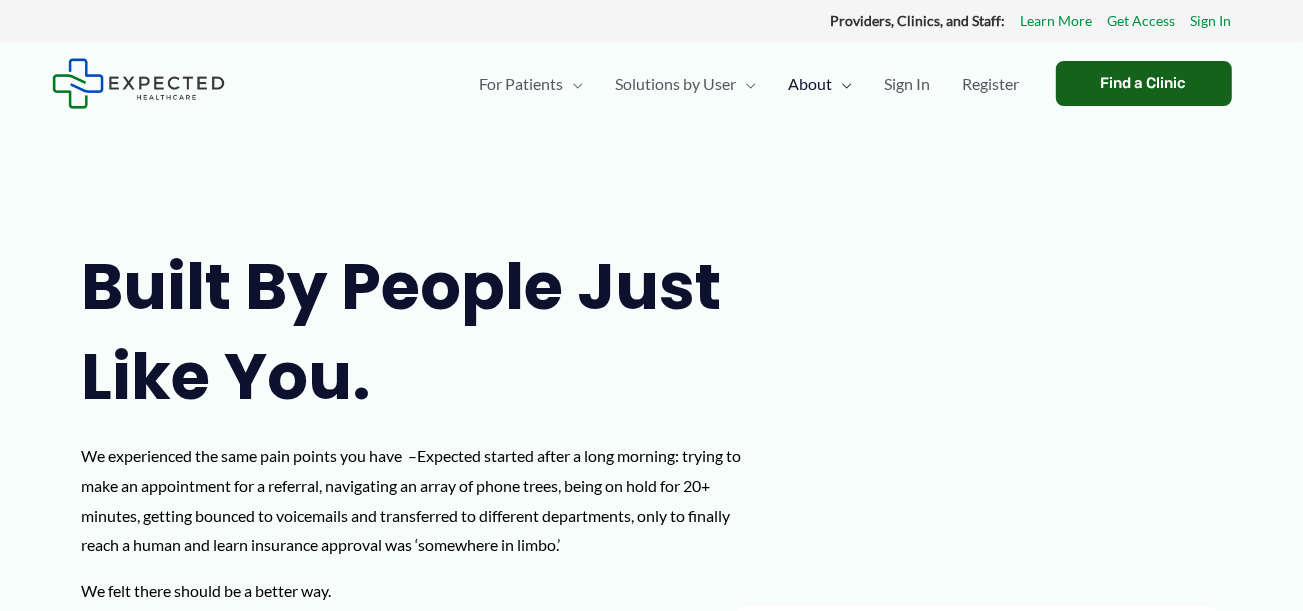 click on "Find a Clinic" at bounding box center [1144, 83] 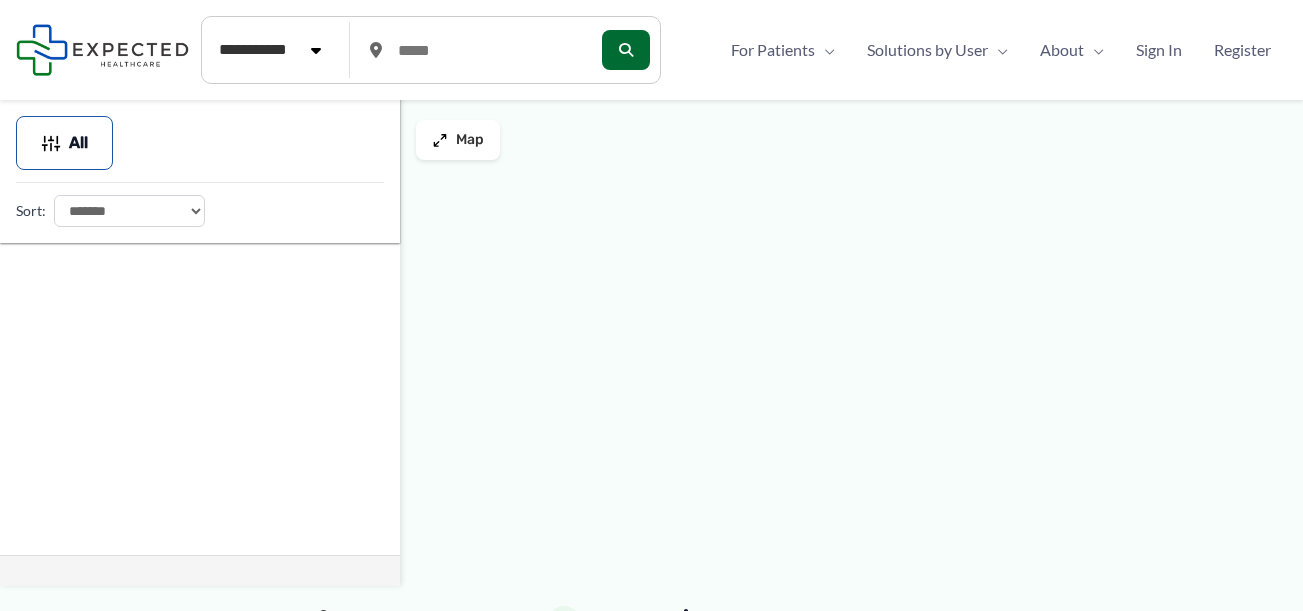 scroll, scrollTop: 0, scrollLeft: 0, axis: both 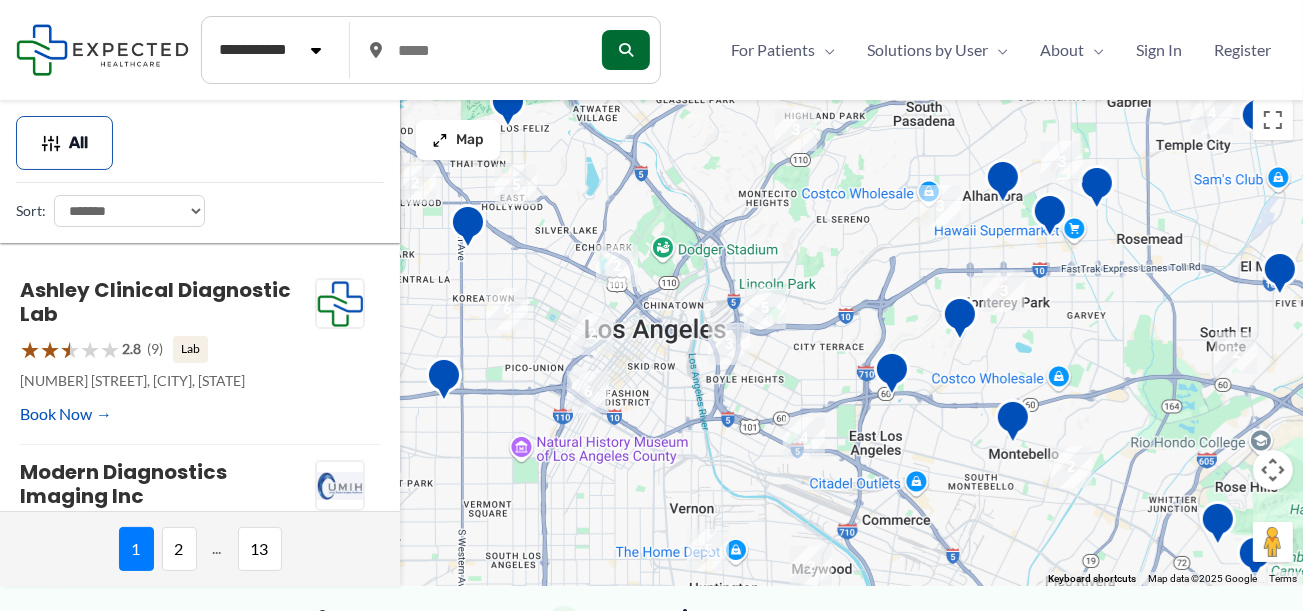 click on "**********" at bounding box center [129, 211] 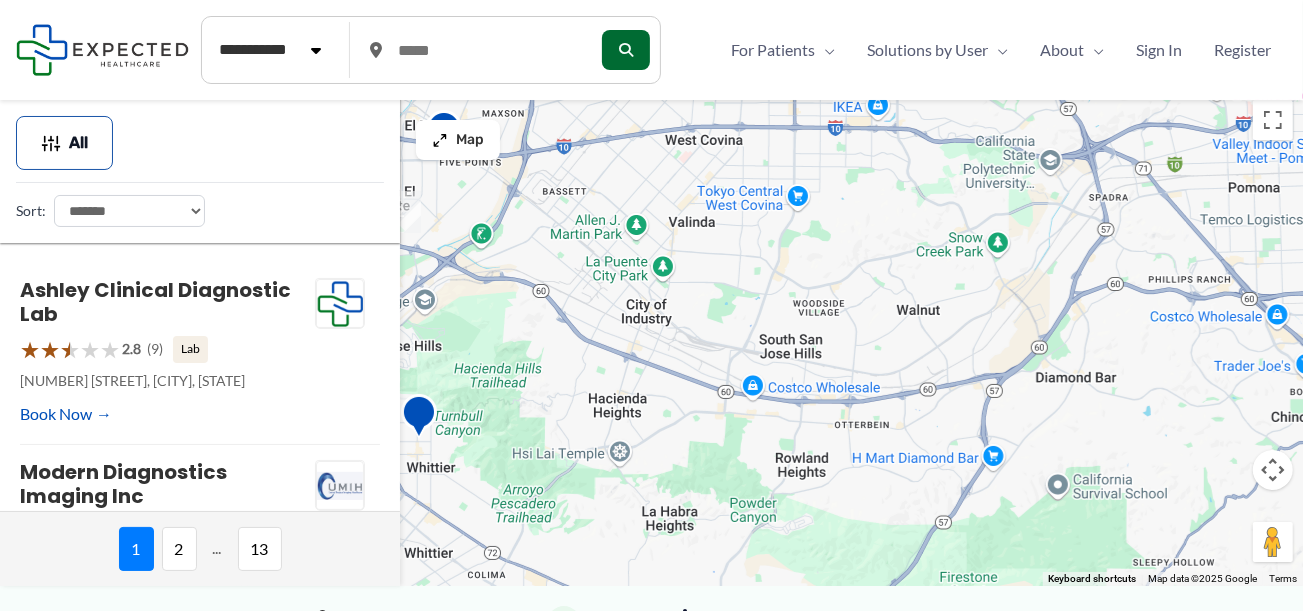 drag, startPoint x: 1233, startPoint y: 246, endPoint x: 396, endPoint y: 102, distance: 849.29675 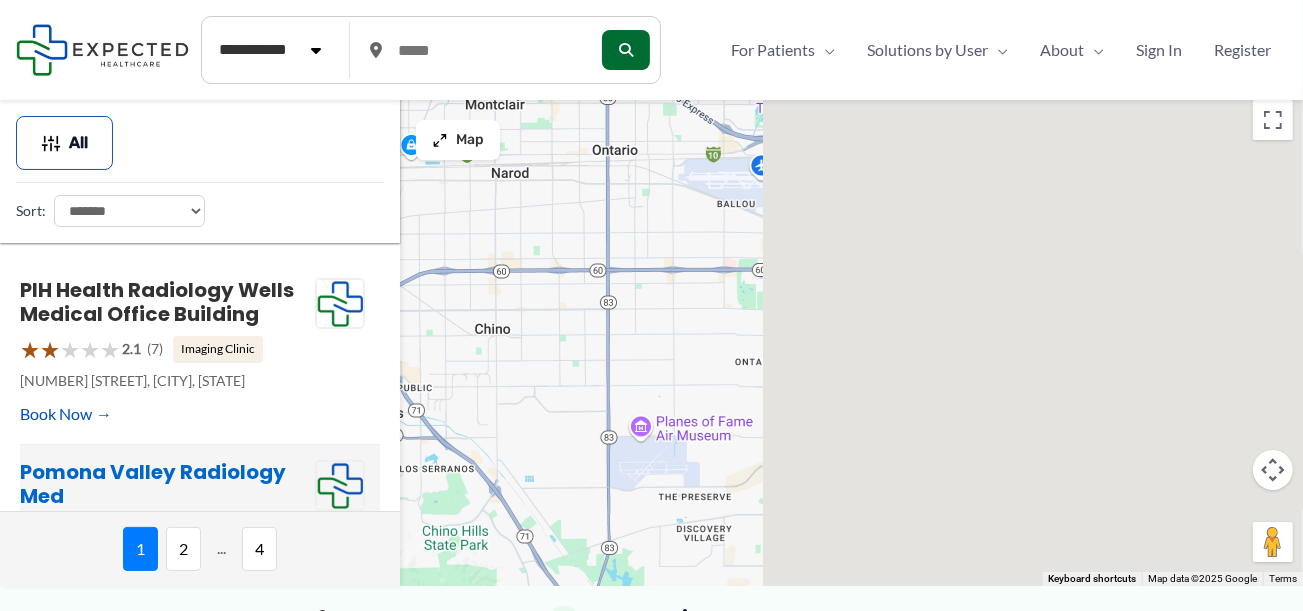 drag, startPoint x: 1239, startPoint y: 459, endPoint x: 245, endPoint y: 458, distance: 994.0005 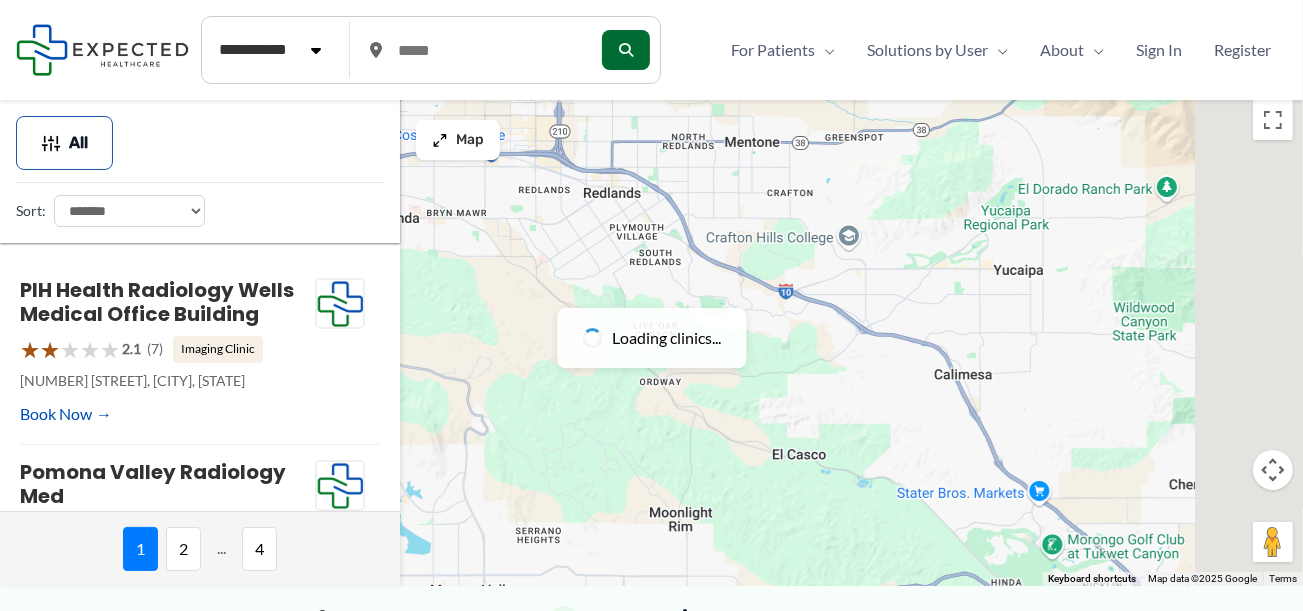 drag, startPoint x: 1042, startPoint y: 494, endPoint x: -285, endPoint y: 502, distance: 1327.0242 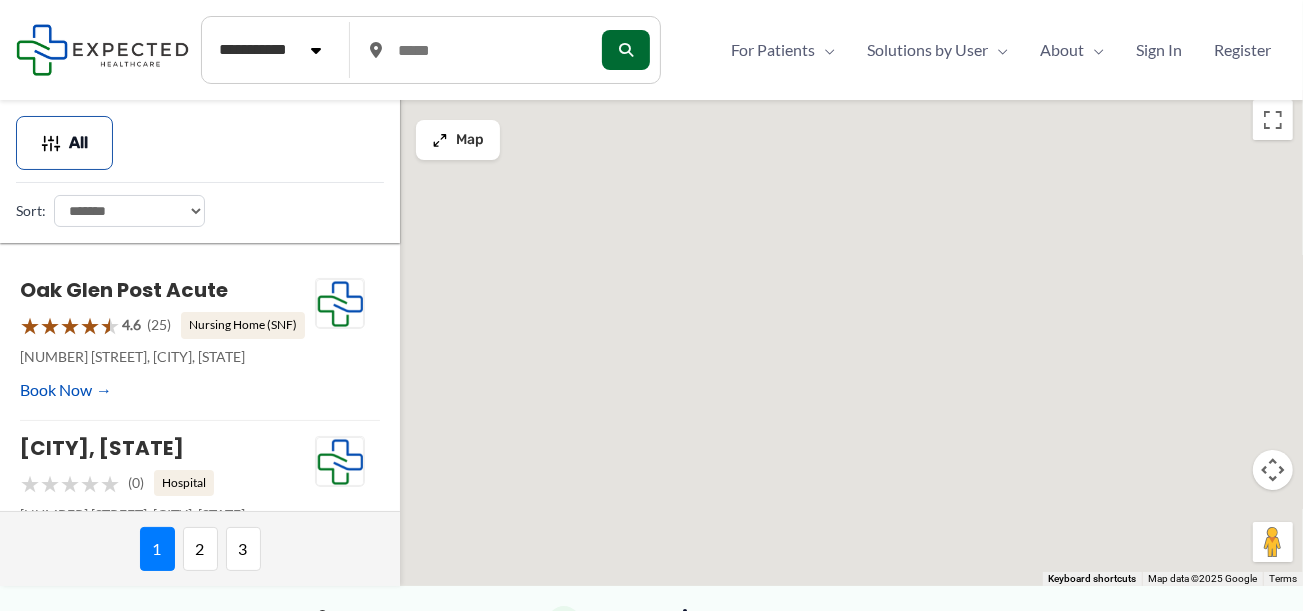 drag, startPoint x: 1236, startPoint y: 272, endPoint x: -384, endPoint y: 357, distance: 1622.2284 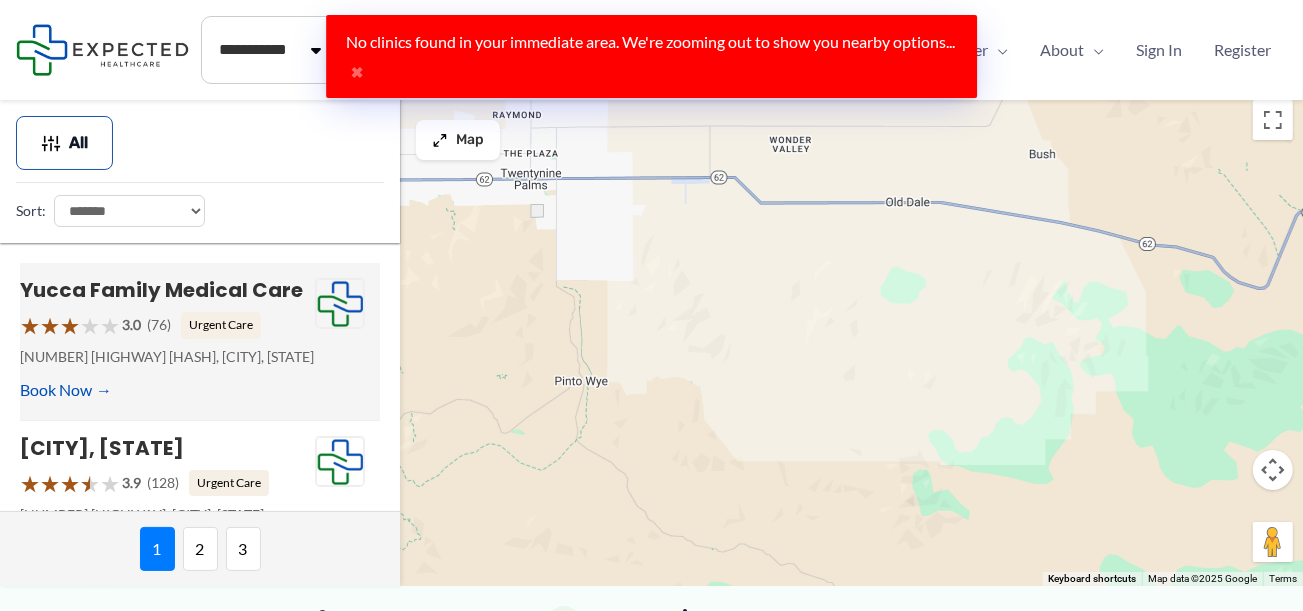 drag, startPoint x: 1179, startPoint y: 357, endPoint x: 236, endPoint y: 369, distance: 943.07635 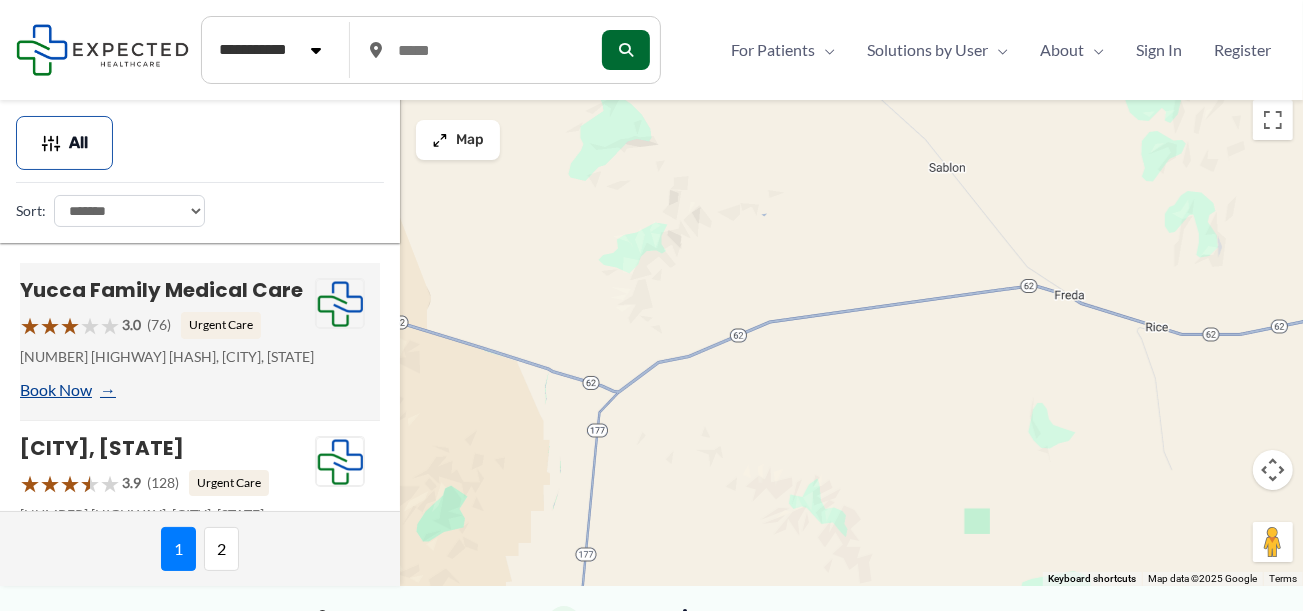 drag, startPoint x: 1219, startPoint y: 340, endPoint x: 85, endPoint y: 397, distance: 1135.4316 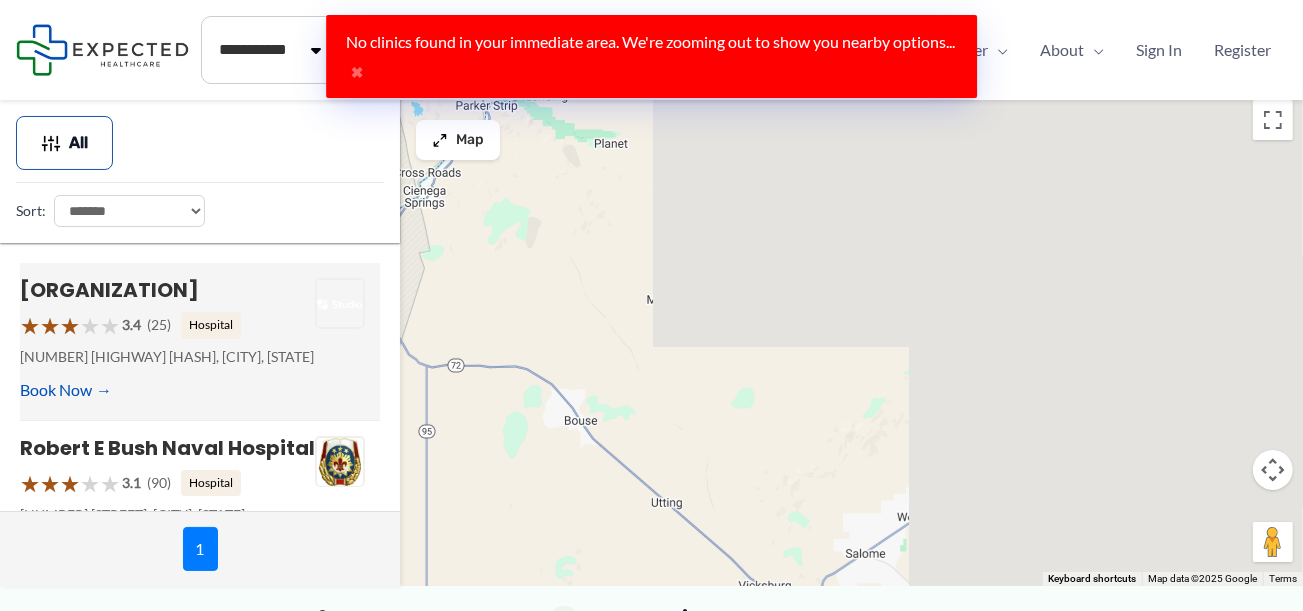 drag, startPoint x: 1204, startPoint y: 402, endPoint x: 261, endPoint y: 354, distance: 944.2208 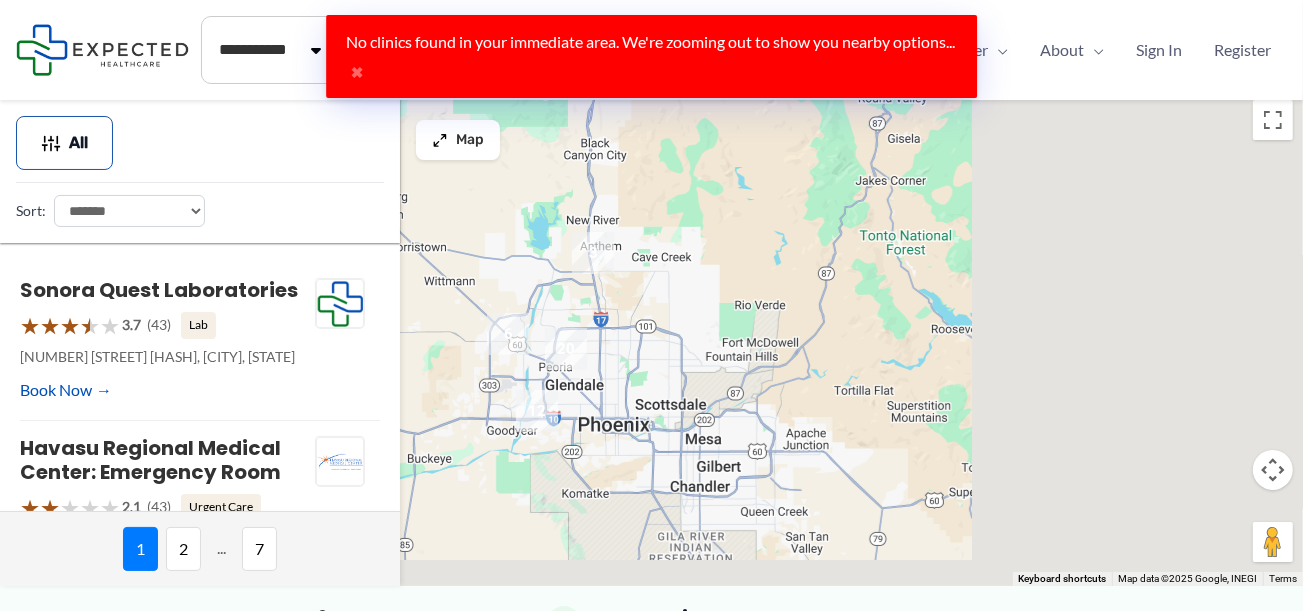 drag, startPoint x: 1186, startPoint y: 491, endPoint x: 477, endPoint y: 325, distance: 728.17377 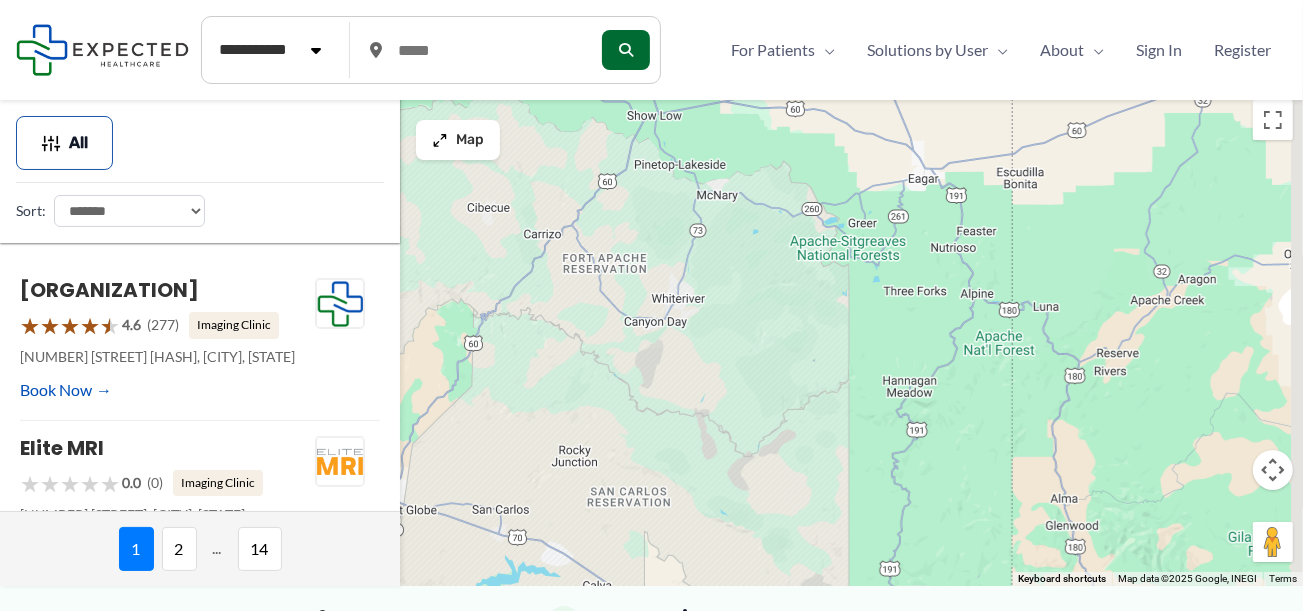 drag, startPoint x: 1273, startPoint y: 324, endPoint x: 539, endPoint y: 368, distance: 735.3176 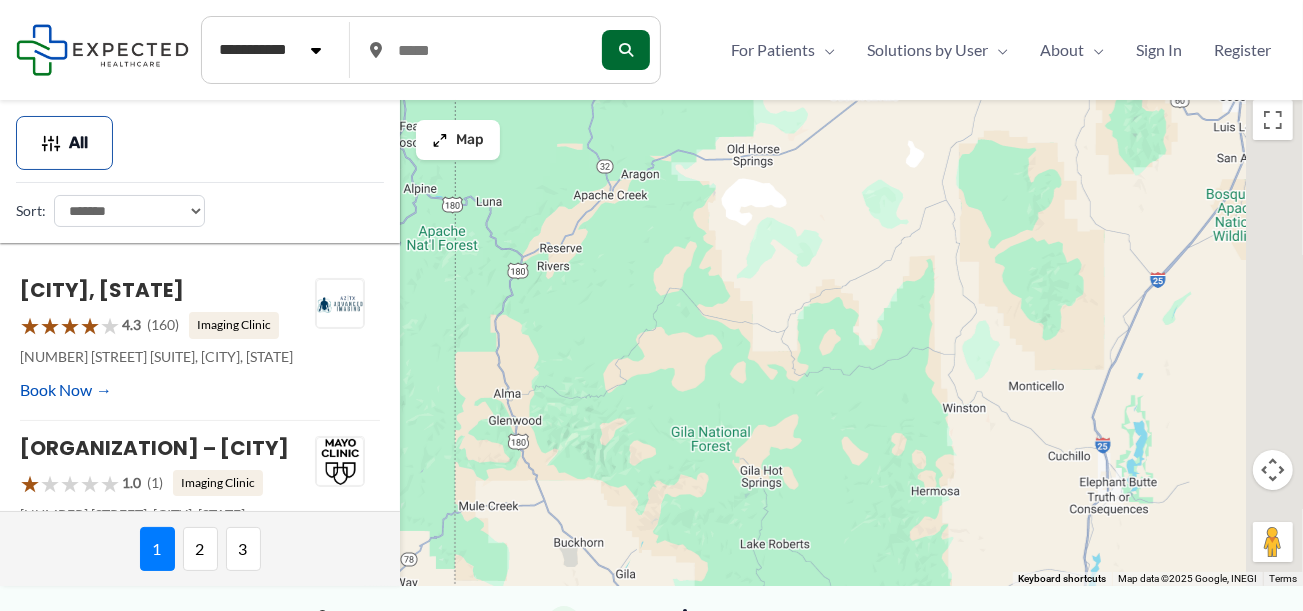 drag, startPoint x: 1257, startPoint y: 361, endPoint x: 698, endPoint y: 256, distance: 568.7759 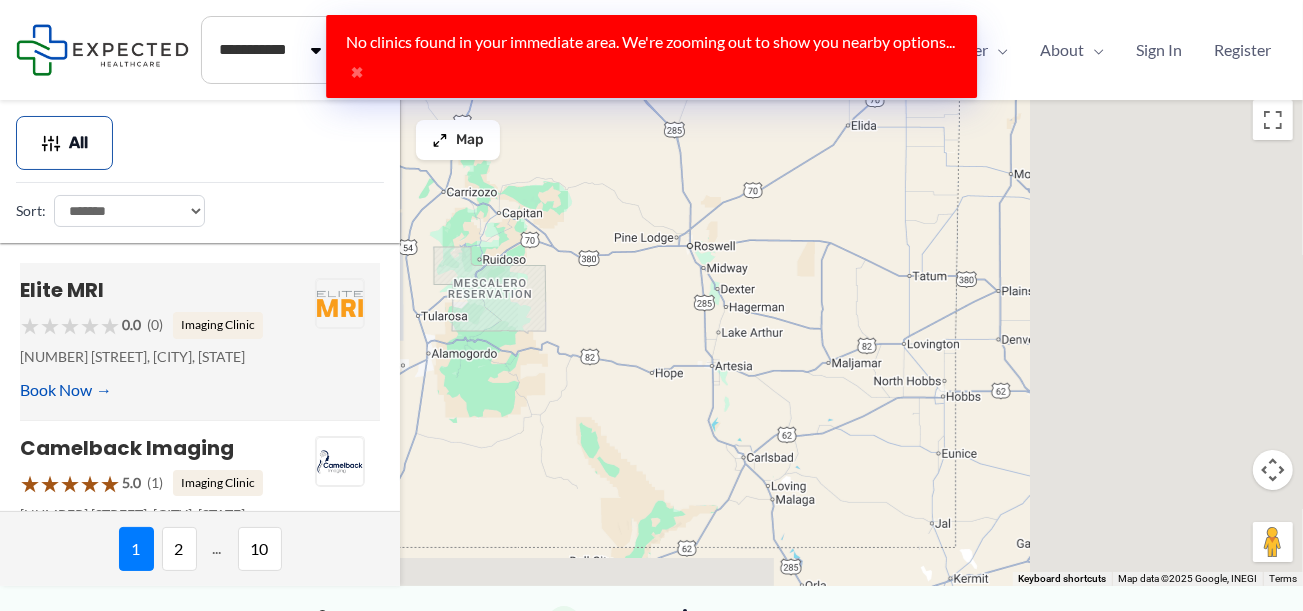 drag, startPoint x: 1042, startPoint y: 436, endPoint x: 255, endPoint y: 300, distance: 798.6645 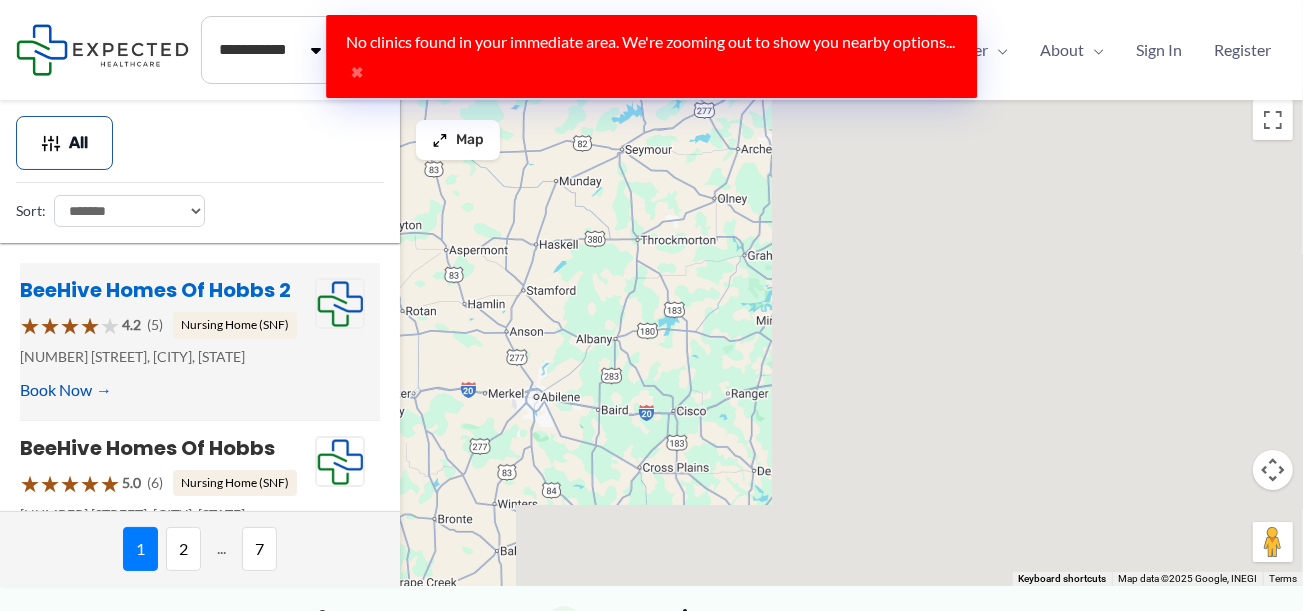drag, startPoint x: 1177, startPoint y: 360, endPoint x: 119, endPoint y: 301, distance: 1059.6438 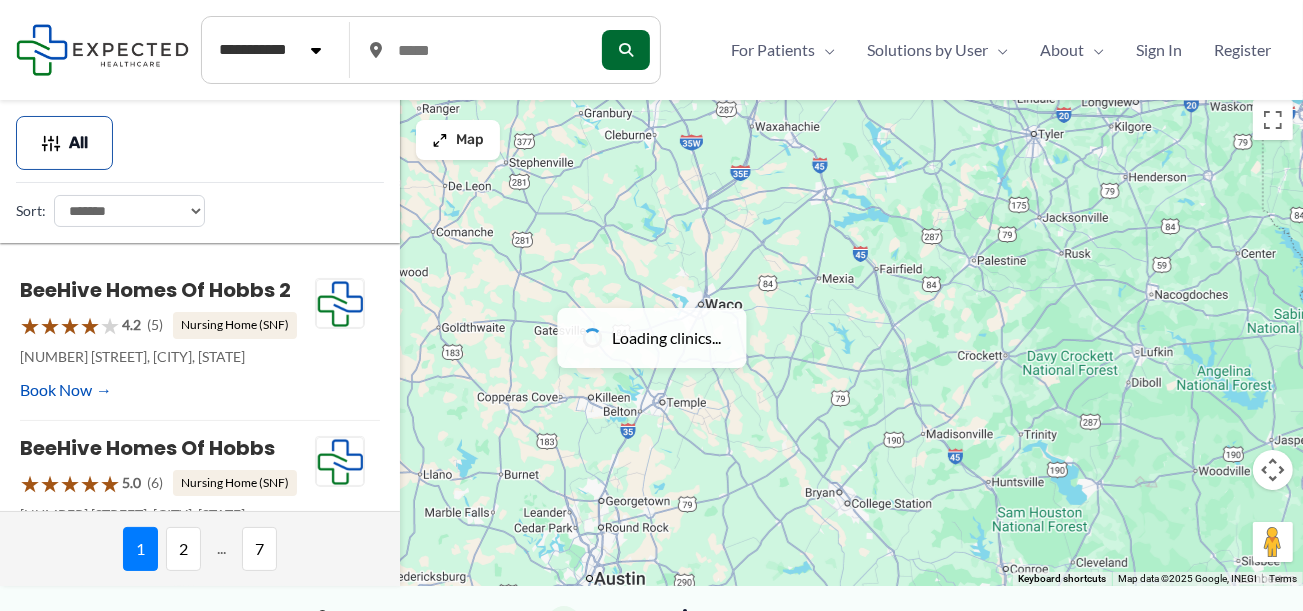 drag, startPoint x: 1140, startPoint y: 484, endPoint x: 839, endPoint y: 189, distance: 421.457 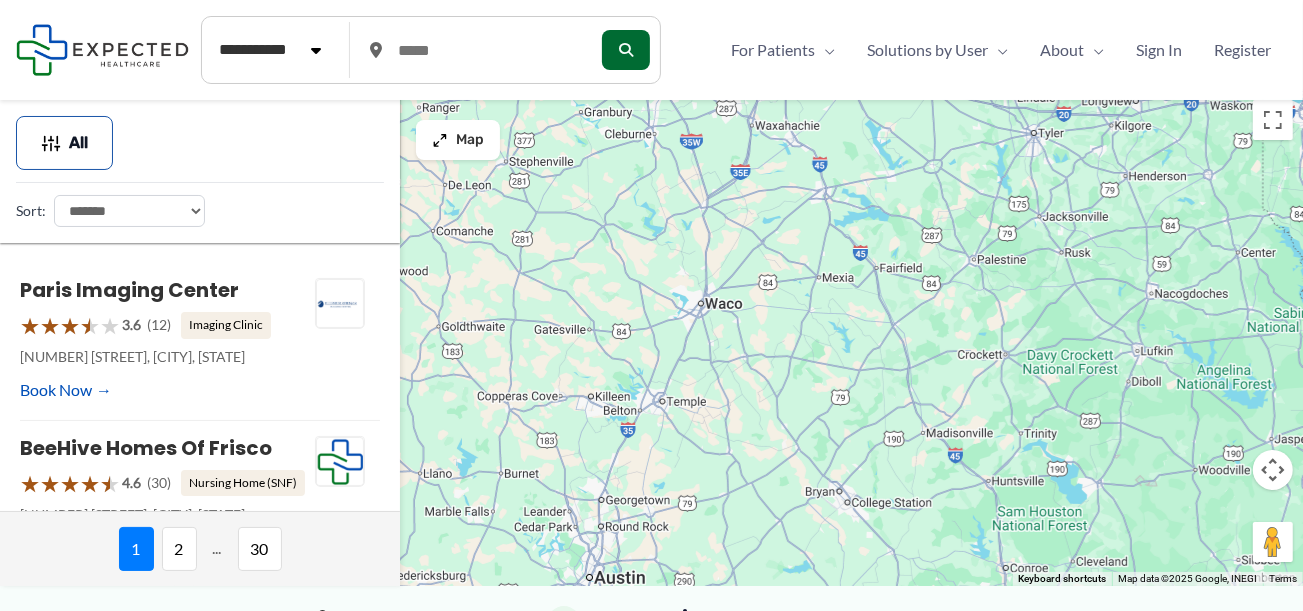 click on "**********" at bounding box center [651, 895] 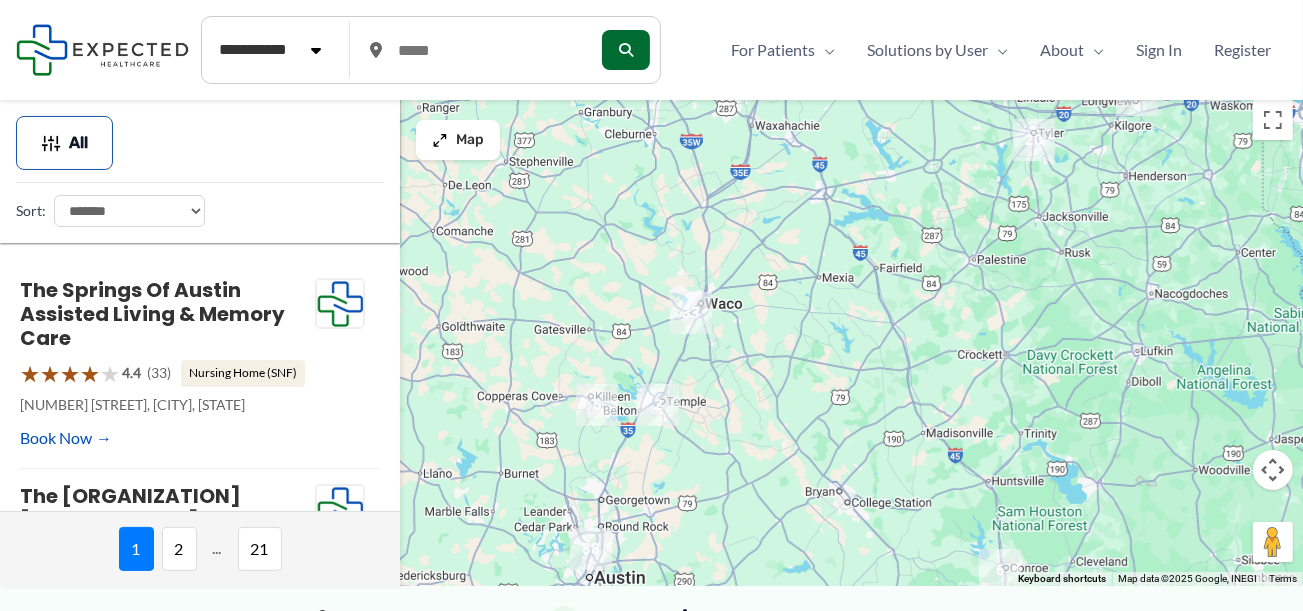 drag, startPoint x: 1075, startPoint y: 507, endPoint x: 737, endPoint y: 217, distance: 445.35828 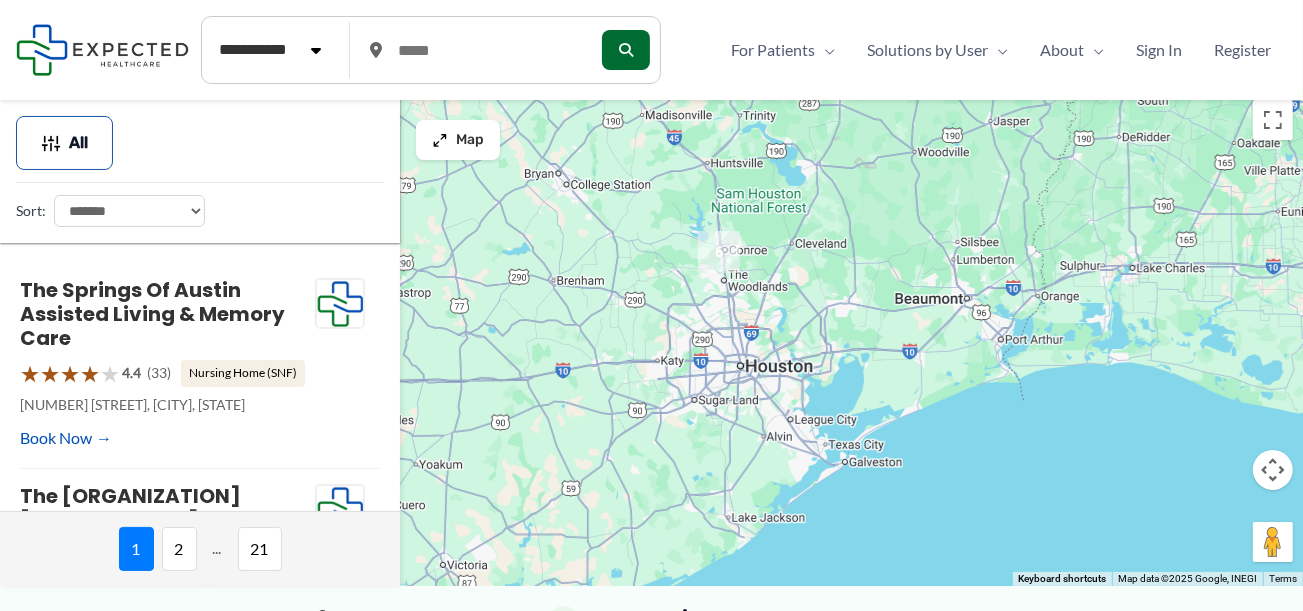 drag, startPoint x: 1107, startPoint y: 464, endPoint x: 826, endPoint y: 146, distance: 424.36423 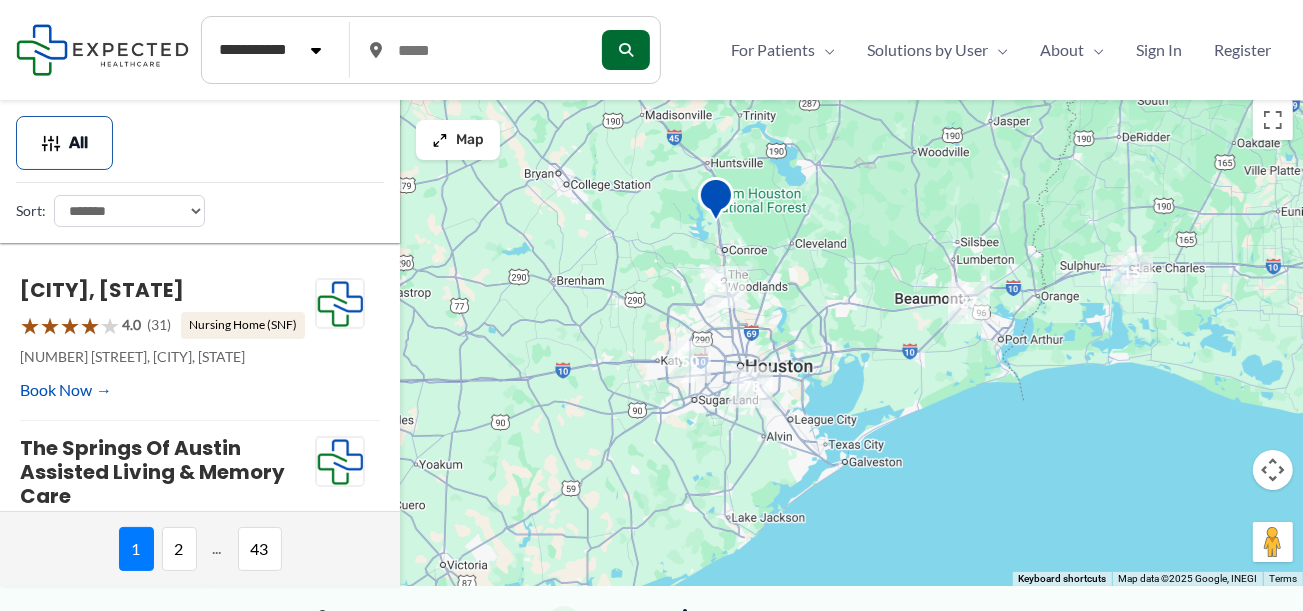 click at bounding box center (726, 287) 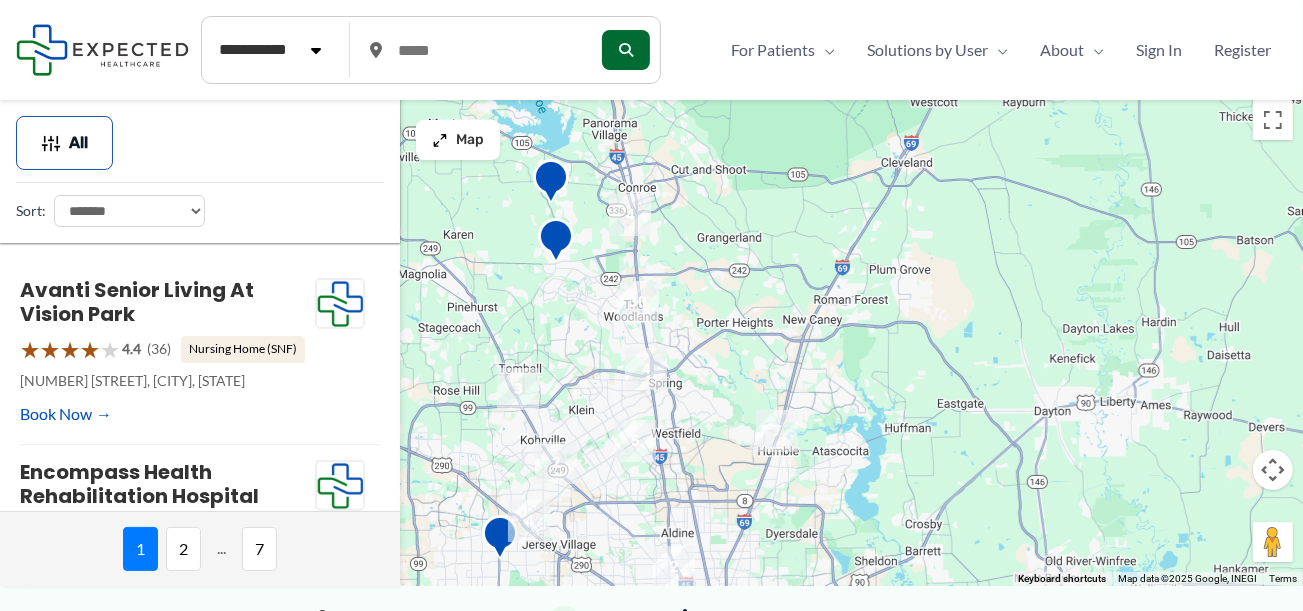 click at bounding box center (638, 302) 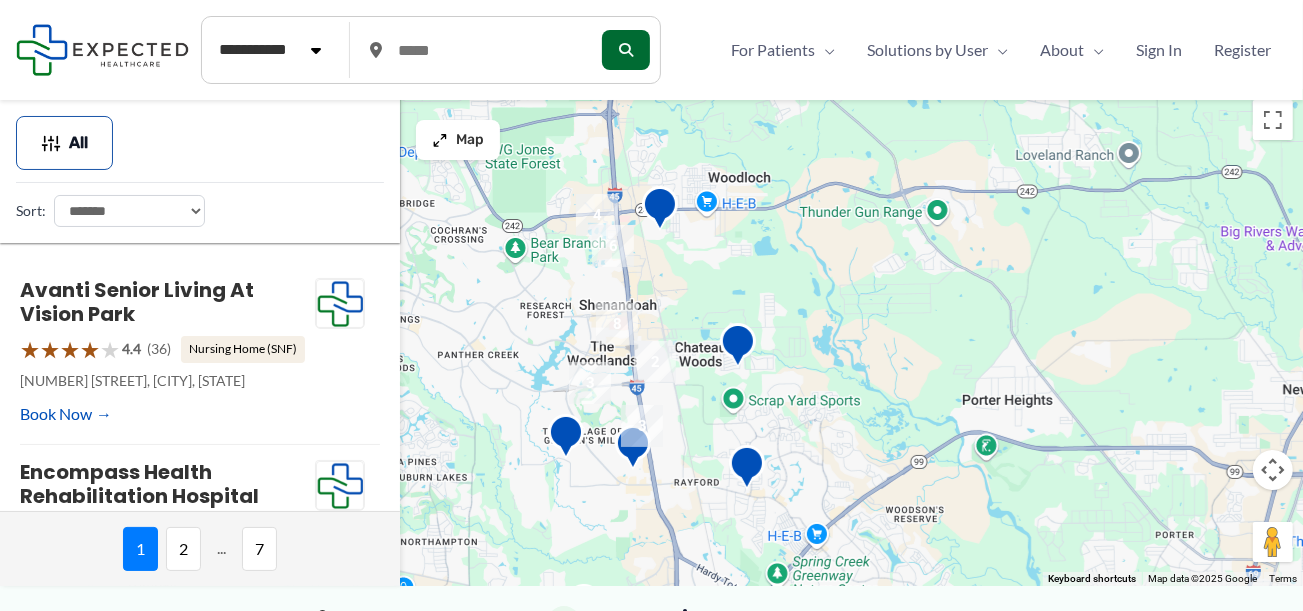 click at bounding box center (617, 324) 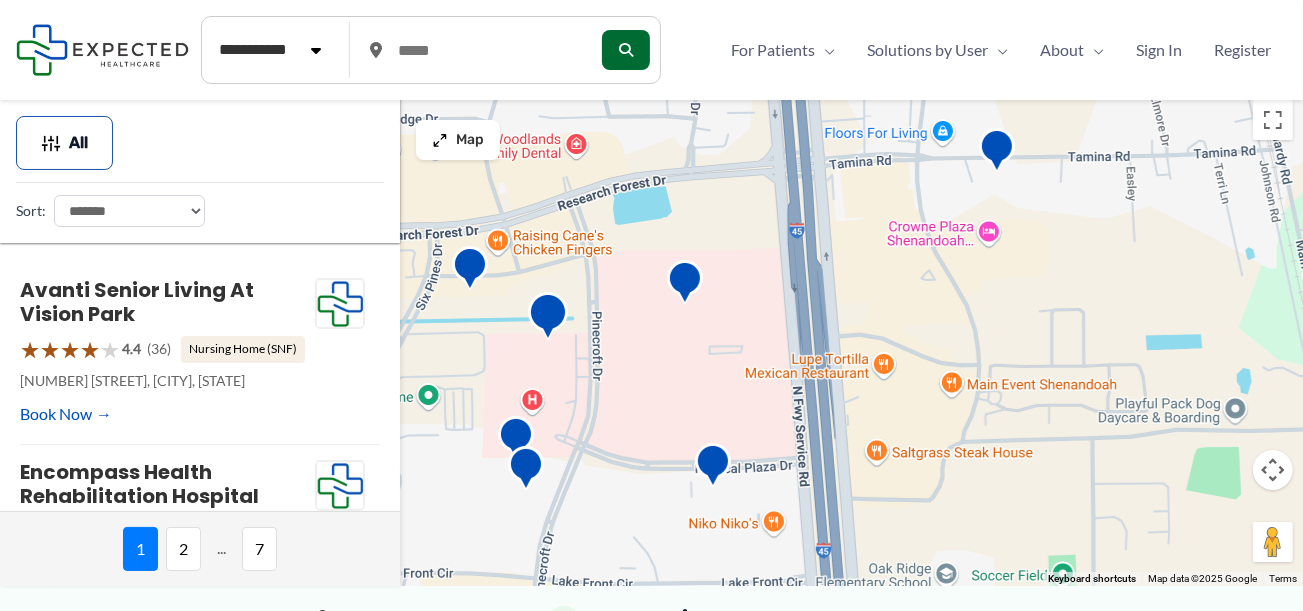 click at bounding box center [548, 319] 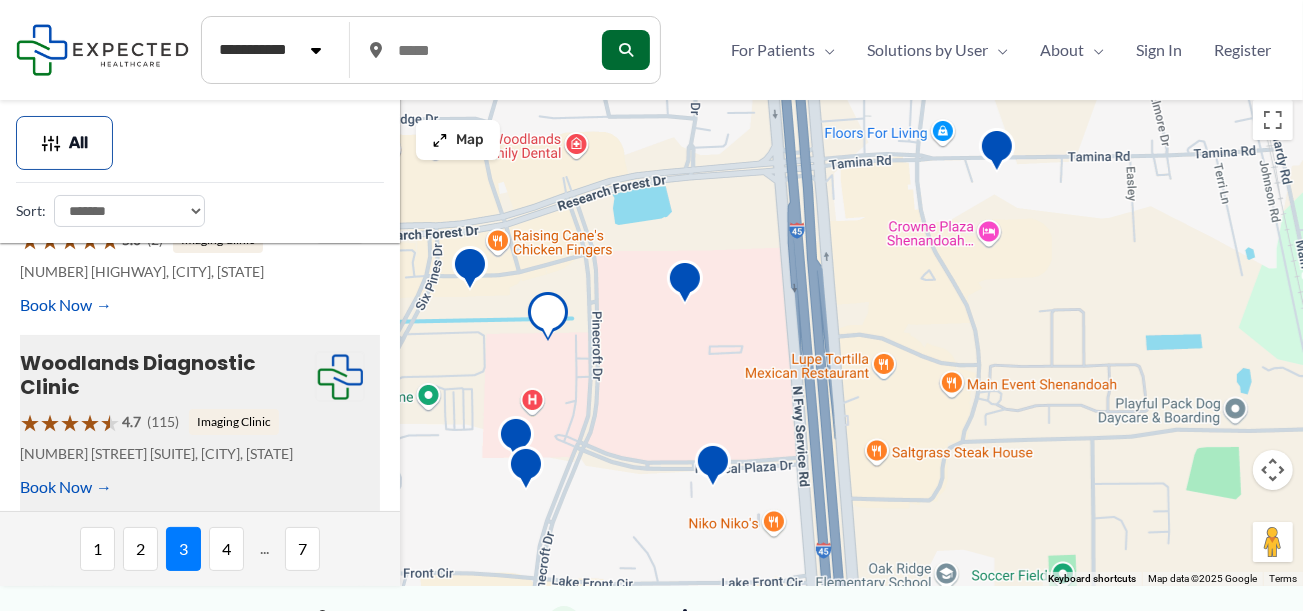 scroll, scrollTop: 248, scrollLeft: 0, axis: vertical 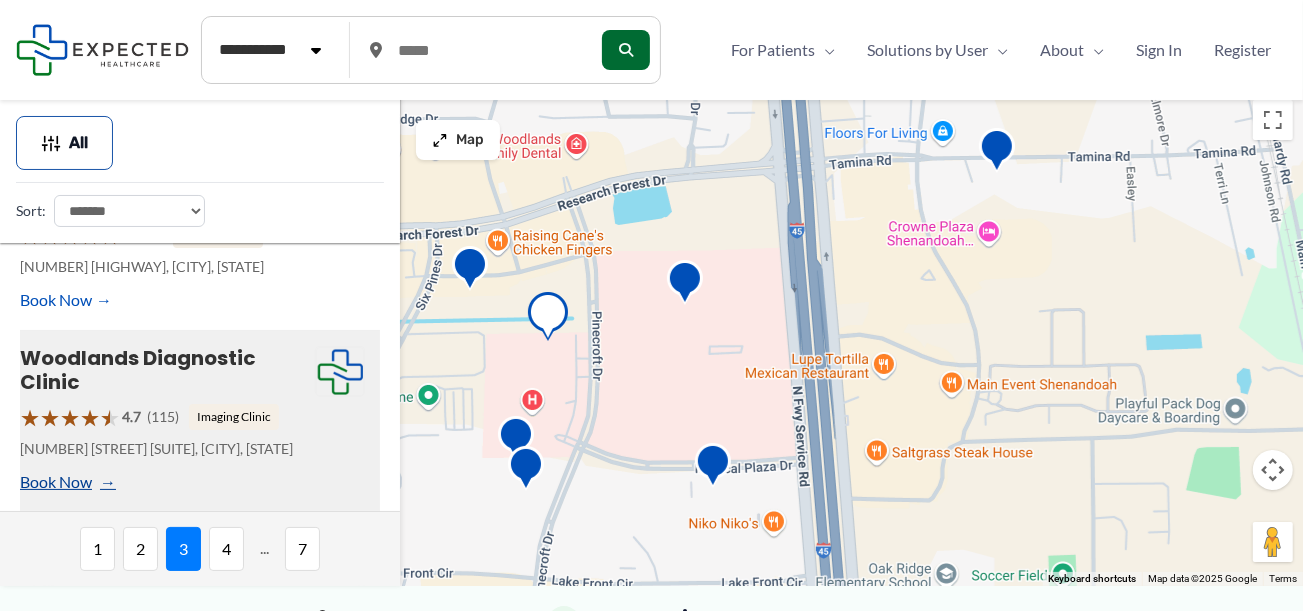 click on "Book Now" at bounding box center [66, 482] 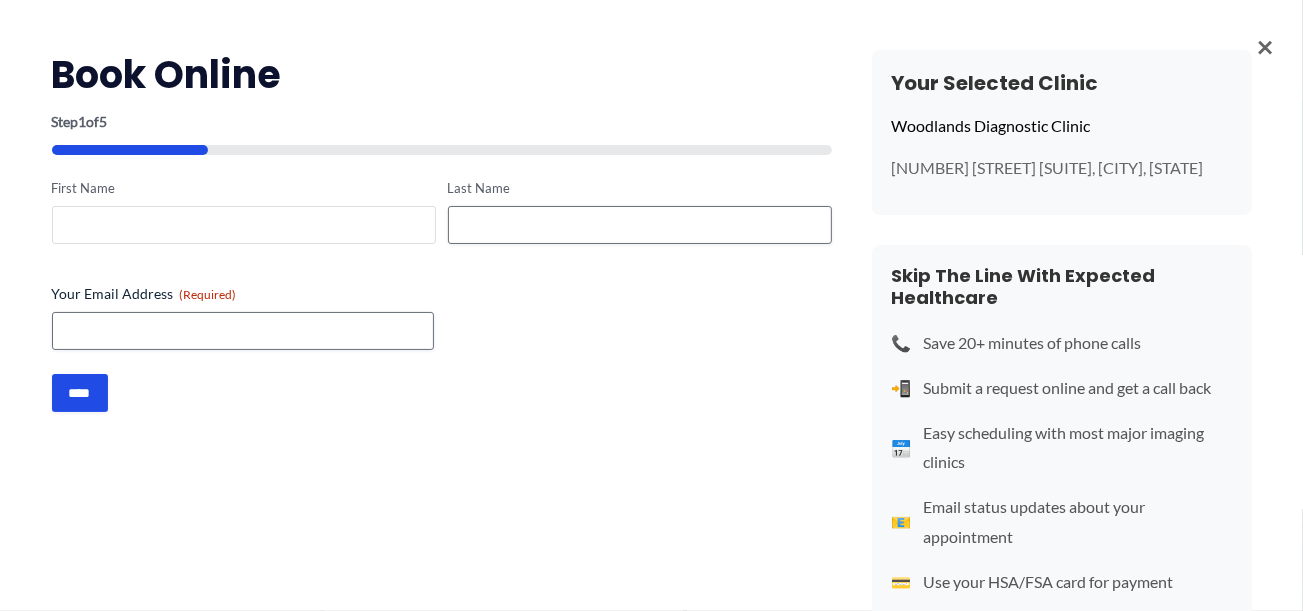 click on "First Name" at bounding box center (244, 225) 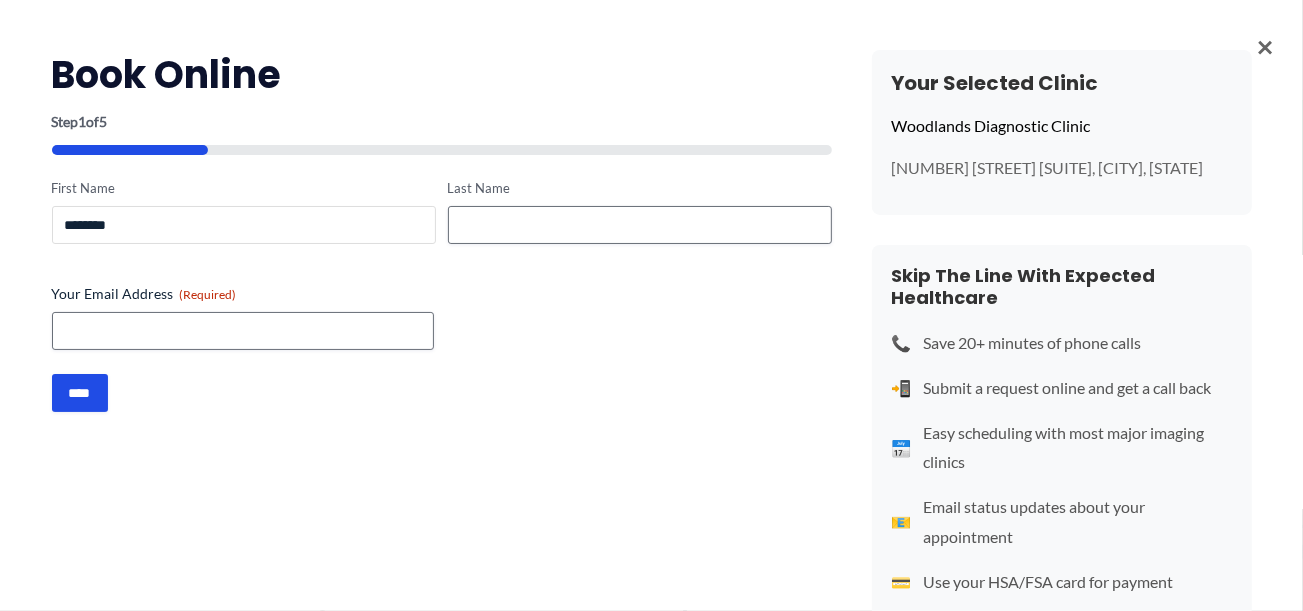 type on "********" 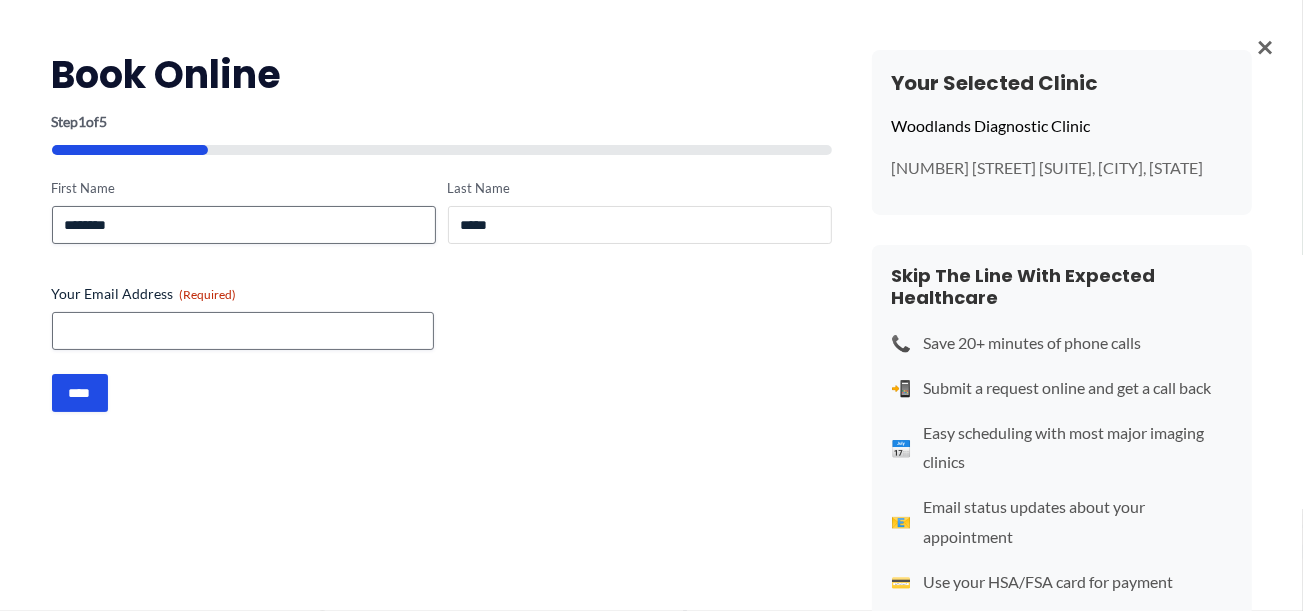 type on "*****" 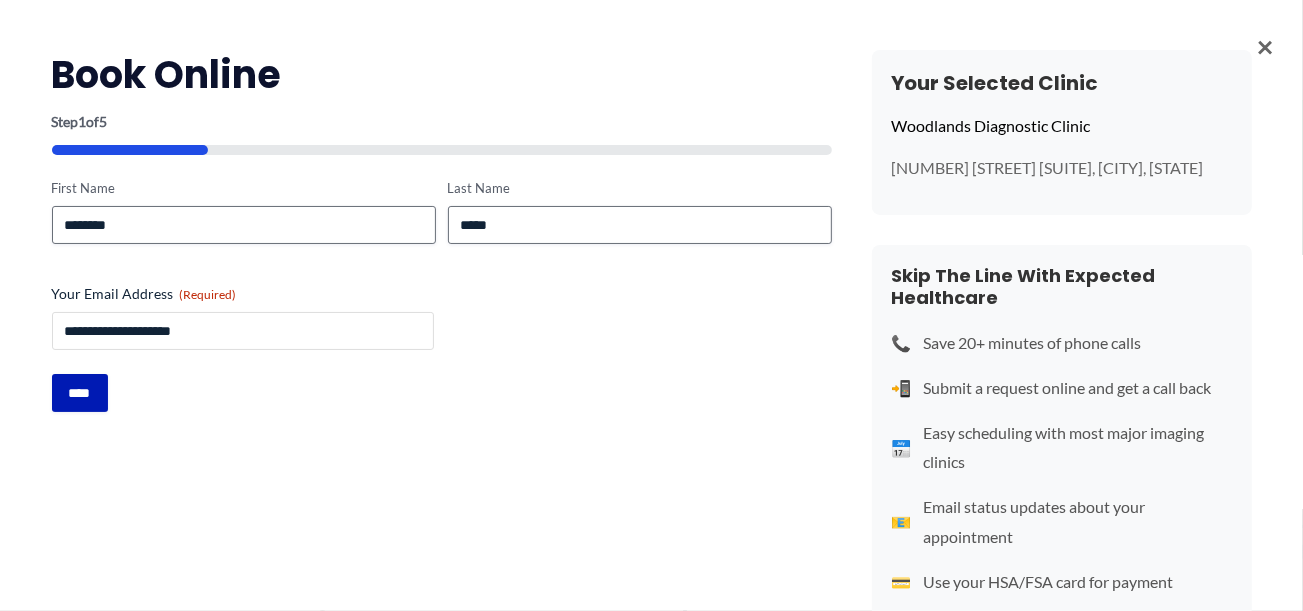 type on "**********" 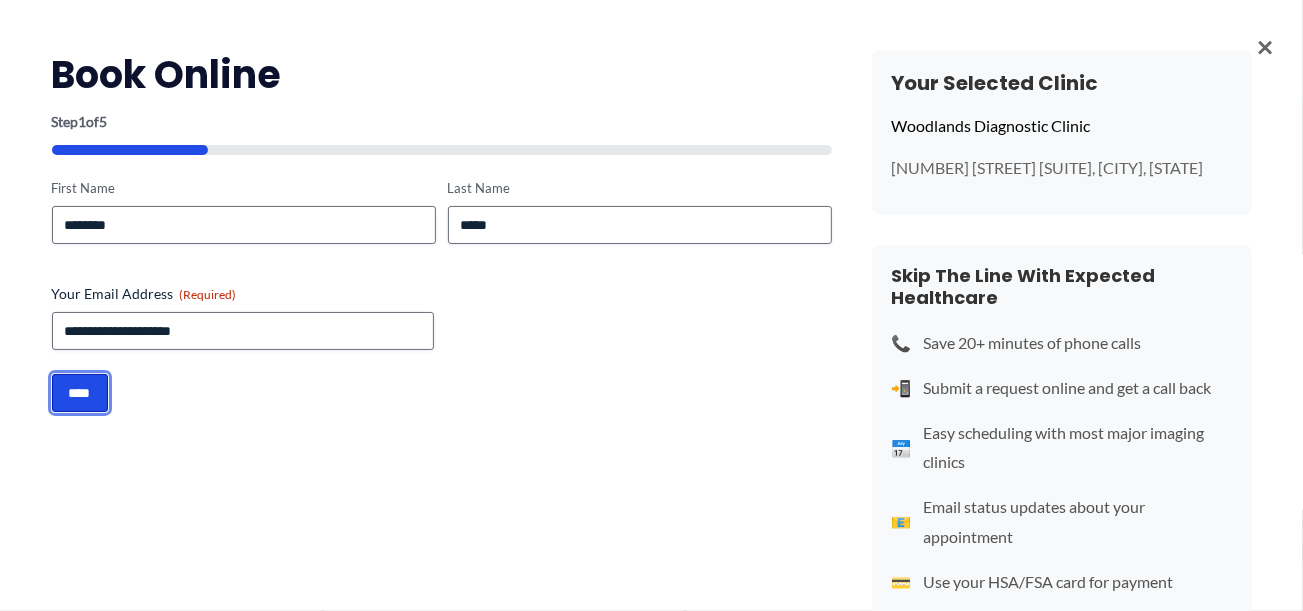 click on "****" at bounding box center [80, 393] 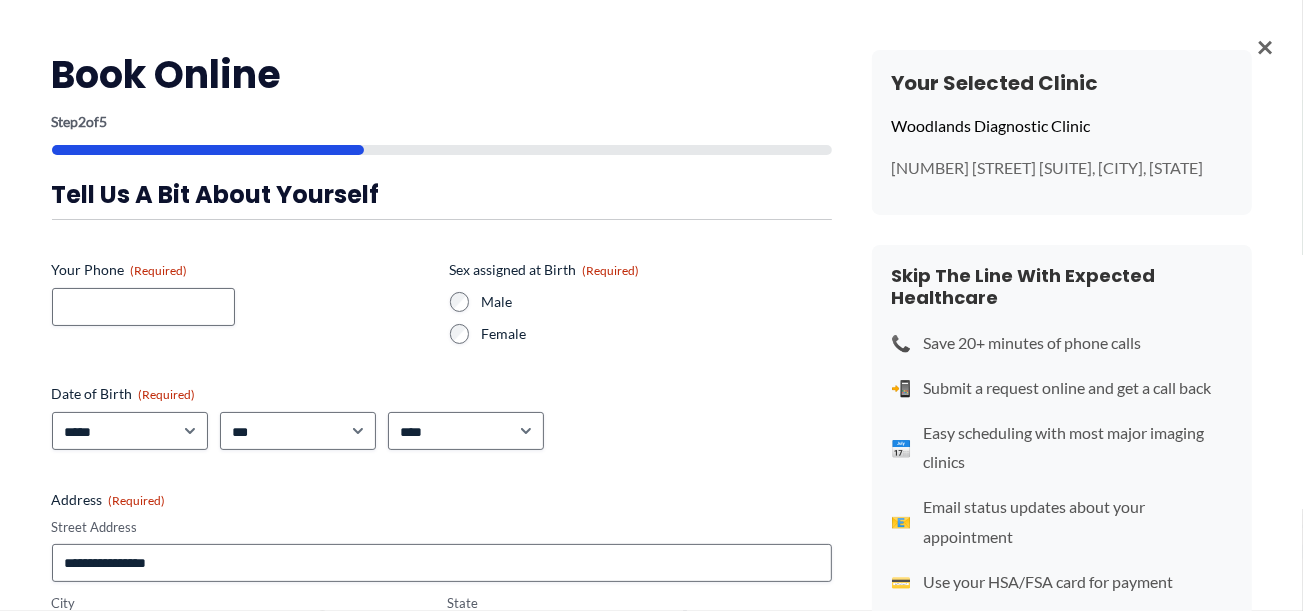 scroll, scrollTop: 0, scrollLeft: 0, axis: both 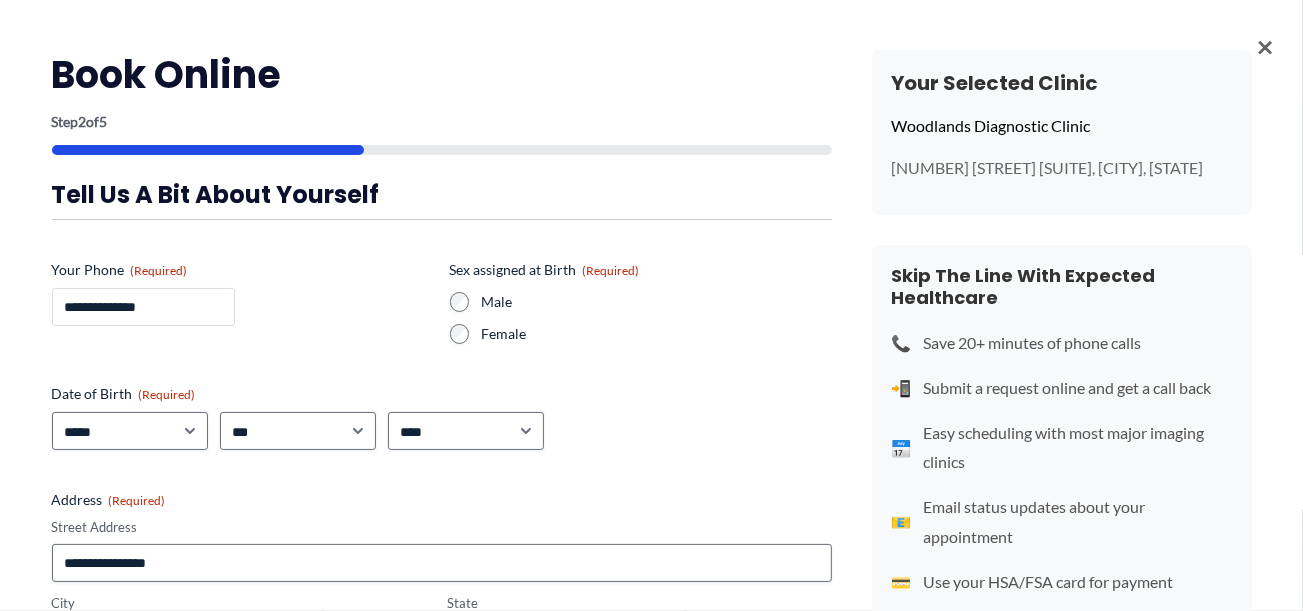click on "**********" at bounding box center [143, 307] 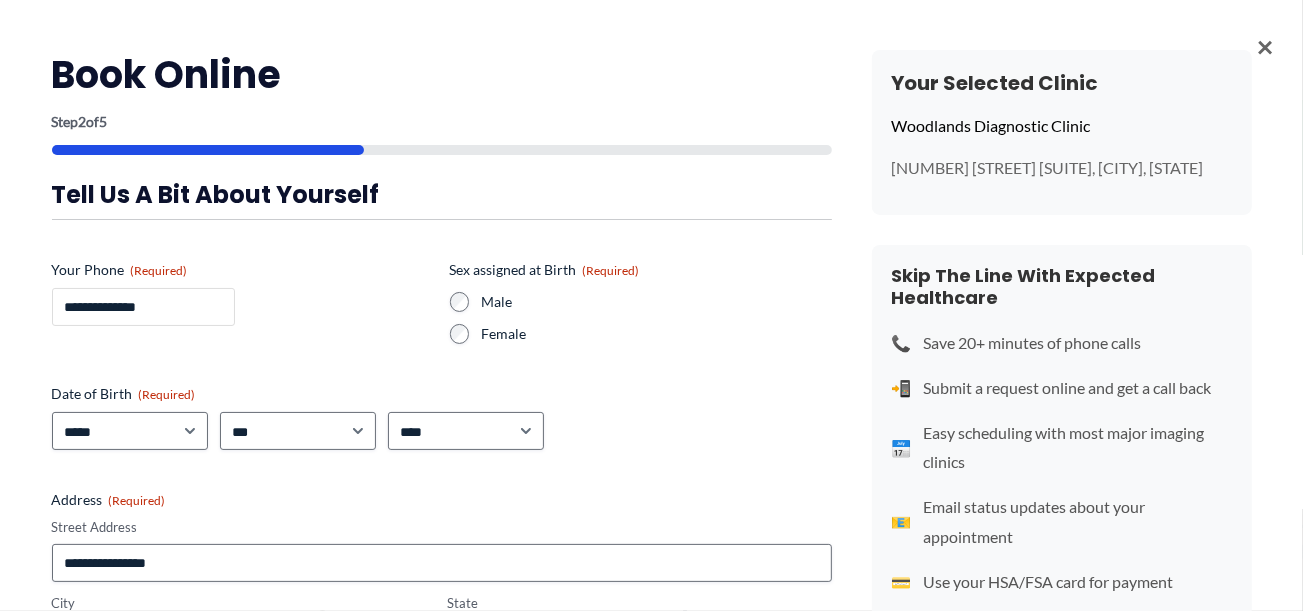 type on "**********" 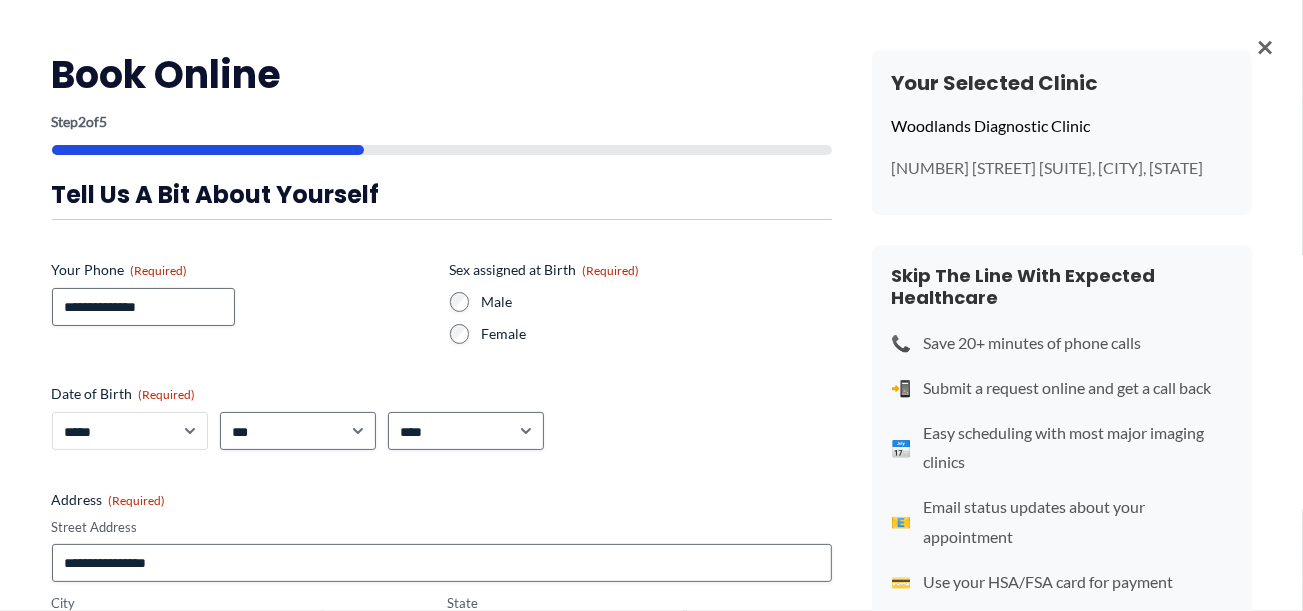 click on "***** * * * * * * * * * ** ** **" at bounding box center [130, 431] 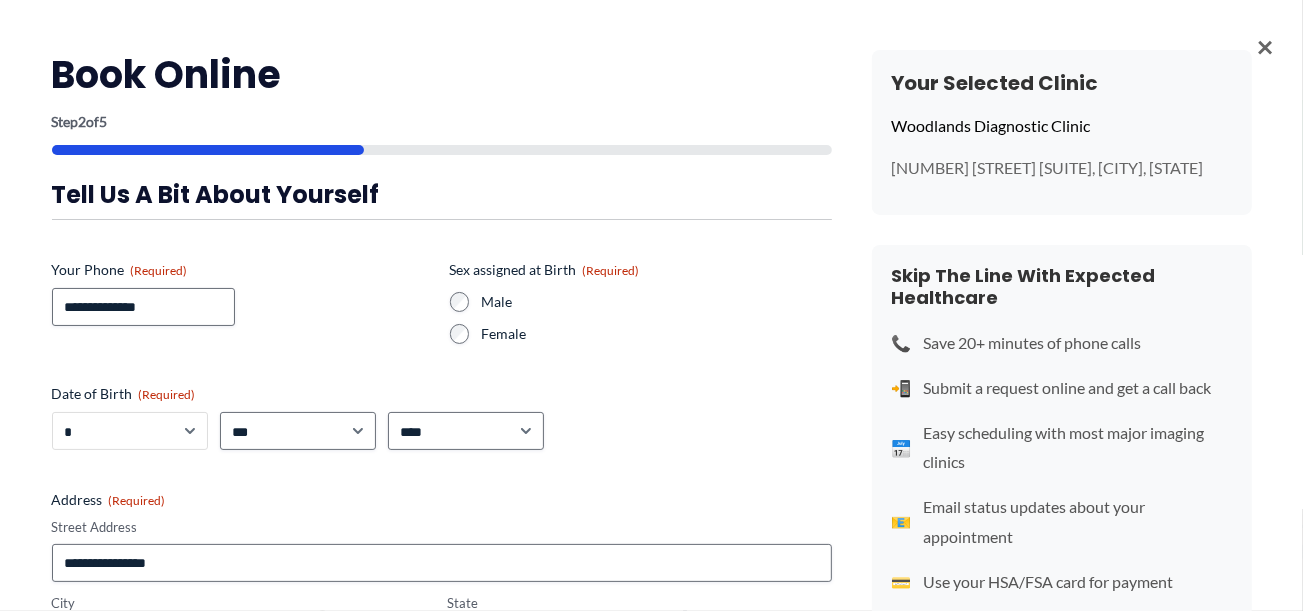 click on "***** * * * * * * * * * ** ** **" at bounding box center (130, 431) 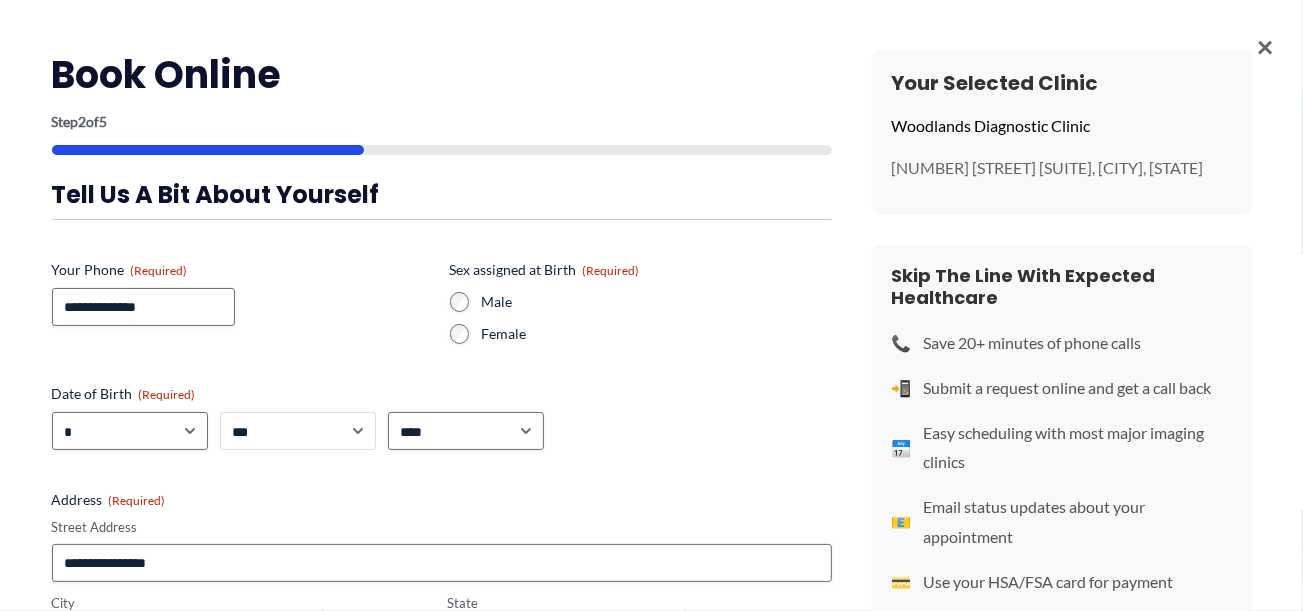 click on "*** * * * * * * * * * ** ** ** ** ** ** ** ** ** ** ** ** ** ** ** ** ** ** ** ** ** **" at bounding box center [298, 431] 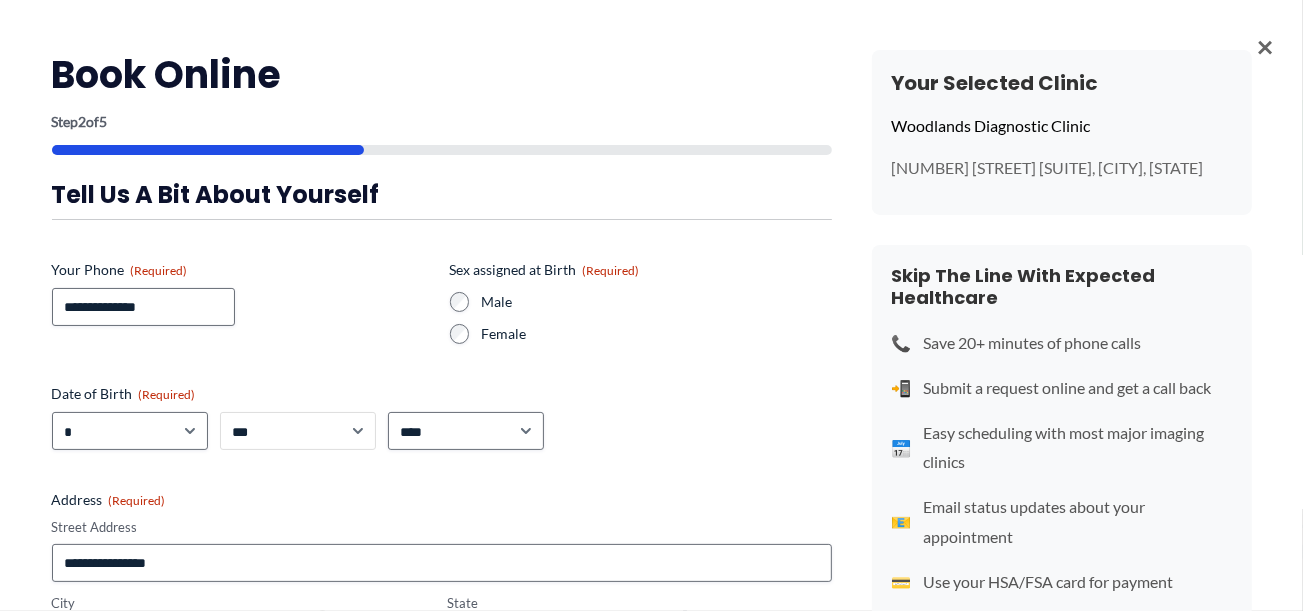 select on "**" 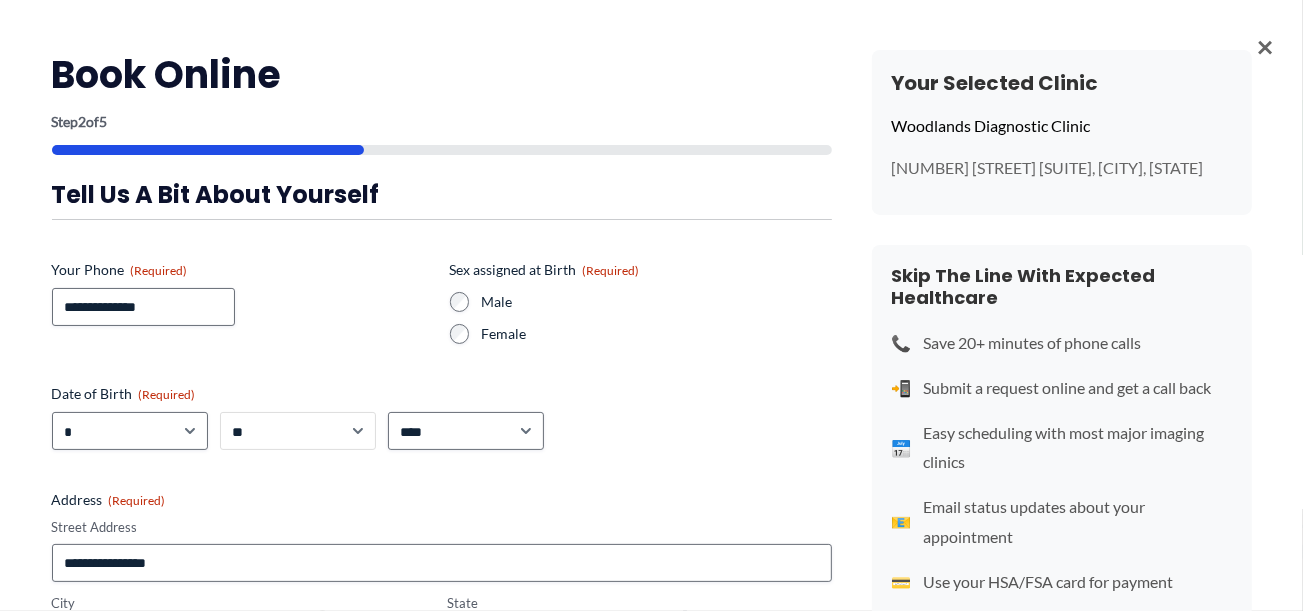 click on "*** * * * * * * * * * ** ** ** ** ** ** ** ** ** ** ** ** ** ** ** ** ** ** ** ** ** **" at bounding box center (298, 431) 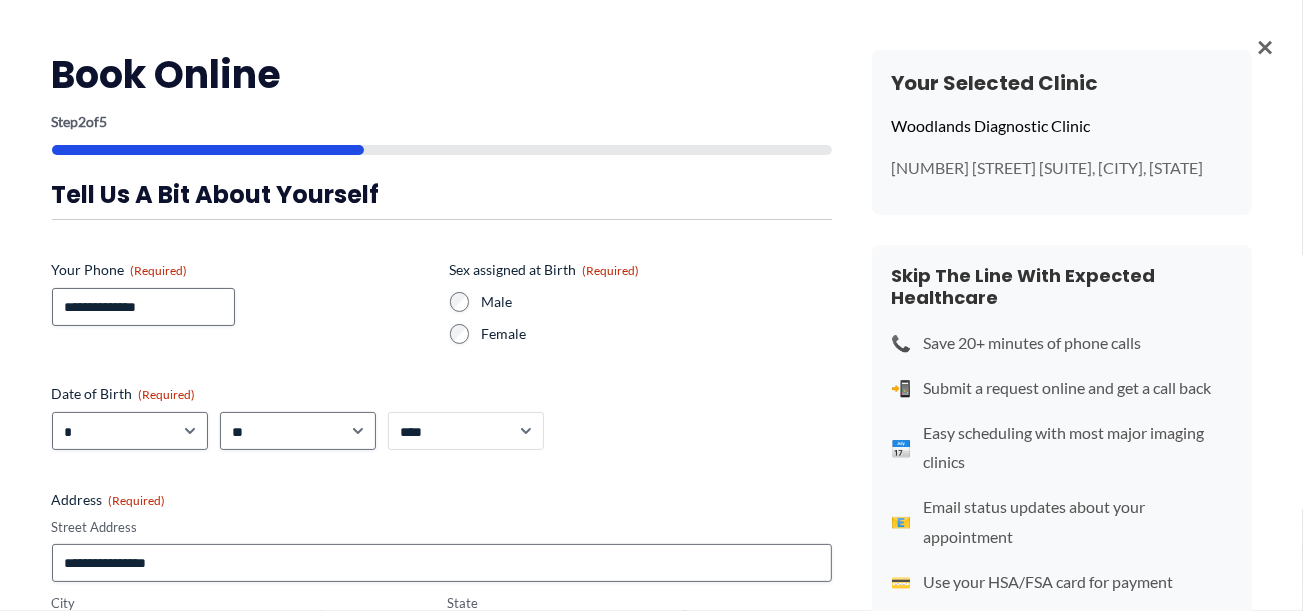 click on "**** **** **** **** **** **** **** **** **** **** **** **** **** **** **** **** **** **** **** **** **** **** **** **** **** **** **** **** **** **** **** **** **** **** **** **** **** **** **** **** **** **** **** **** **** **** **** **** **** **** **** **** **** **** **** **** **** **** **** **** **** **** **** **** **** **** **** **** **** **** **** **** **** **** **** **** **** **** **** **** **** **** **** **** **** **** **** **** **** **** **** **** **** **** **** **** **** **** **** **** **** **** **** **** **** **** **** ****" at bounding box center [466, 431] 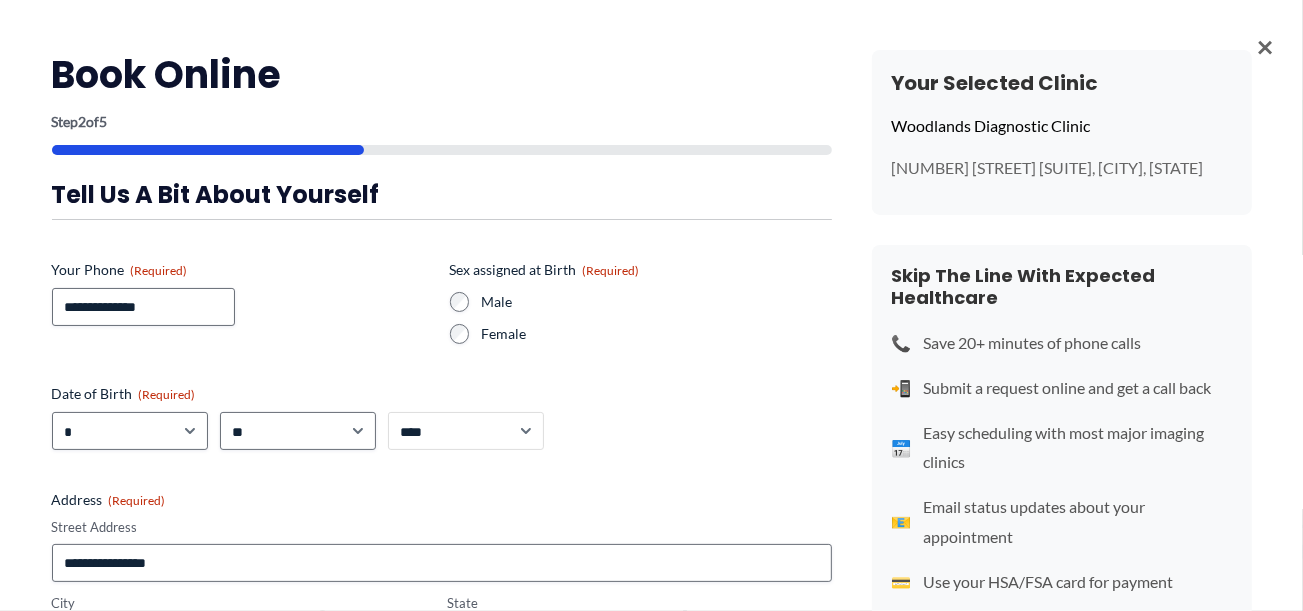 select on "****" 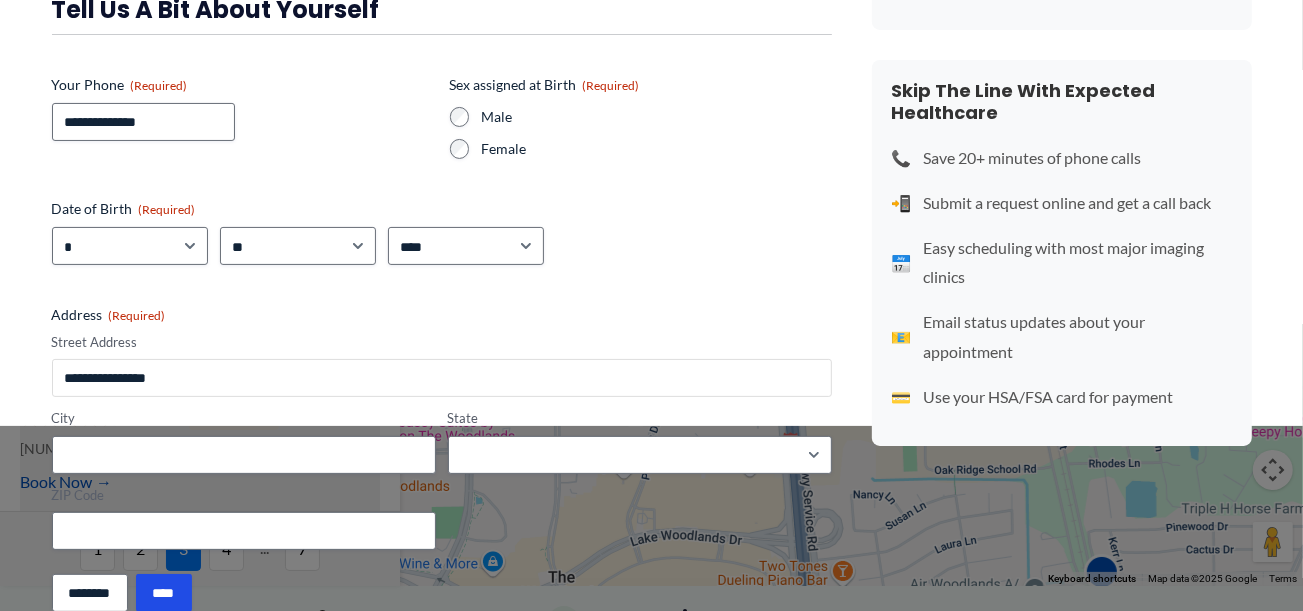 click on "Street Address" at bounding box center (442, 378) 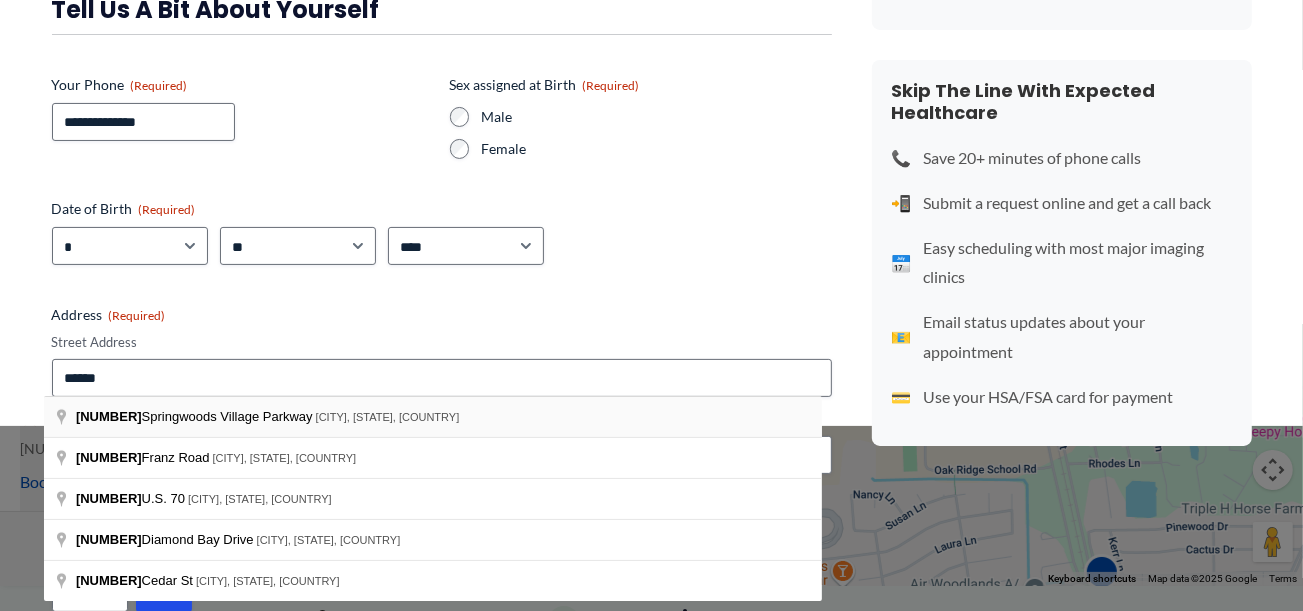 type on "**********" 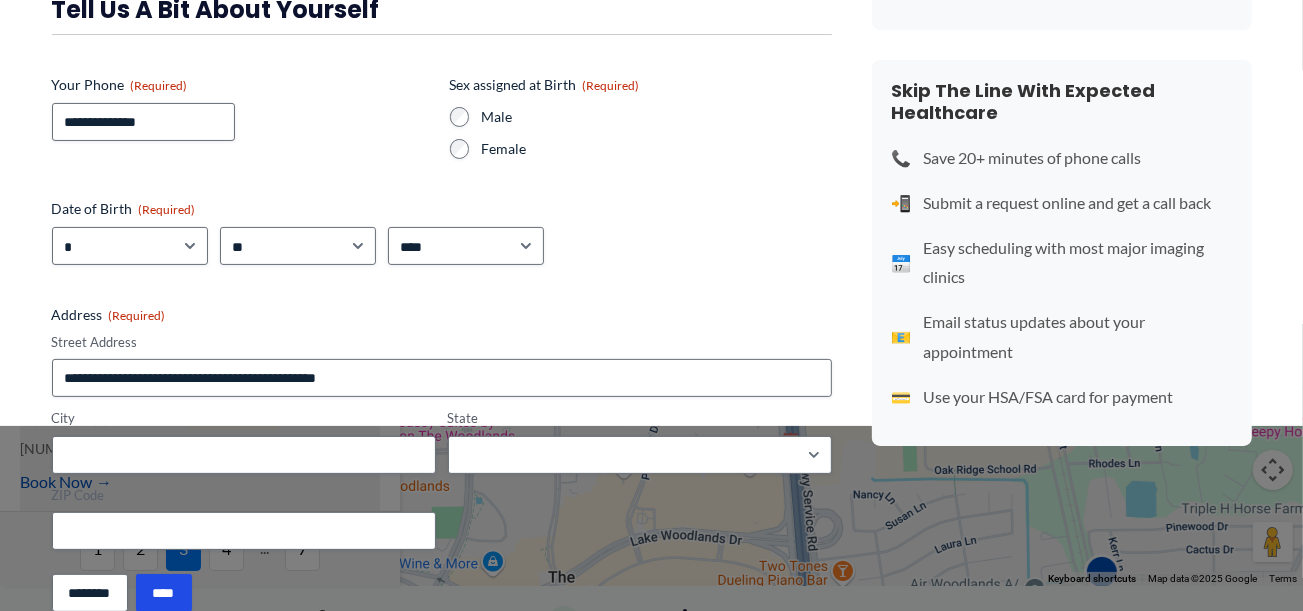 type on "**********" 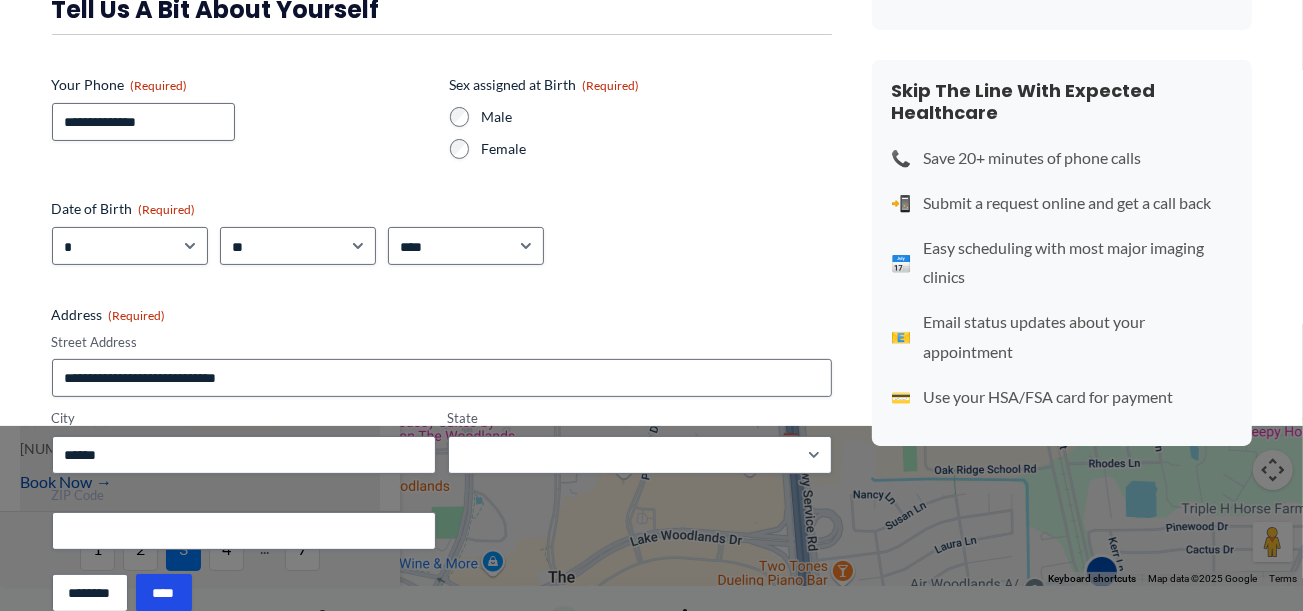 type on "*****" 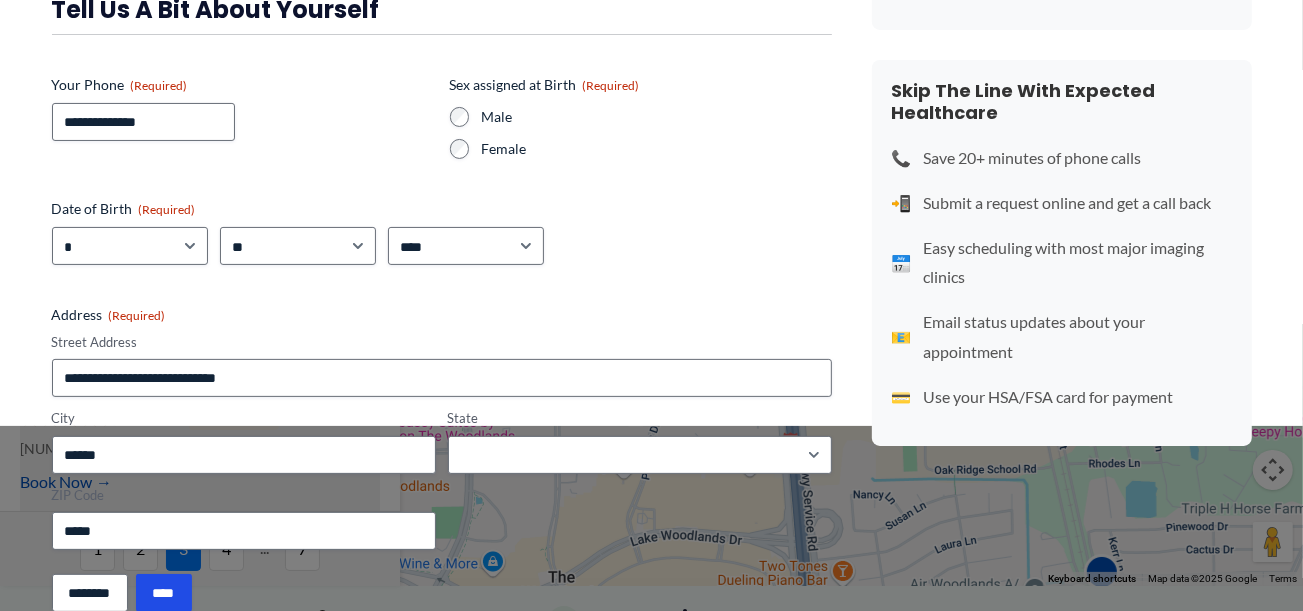 select 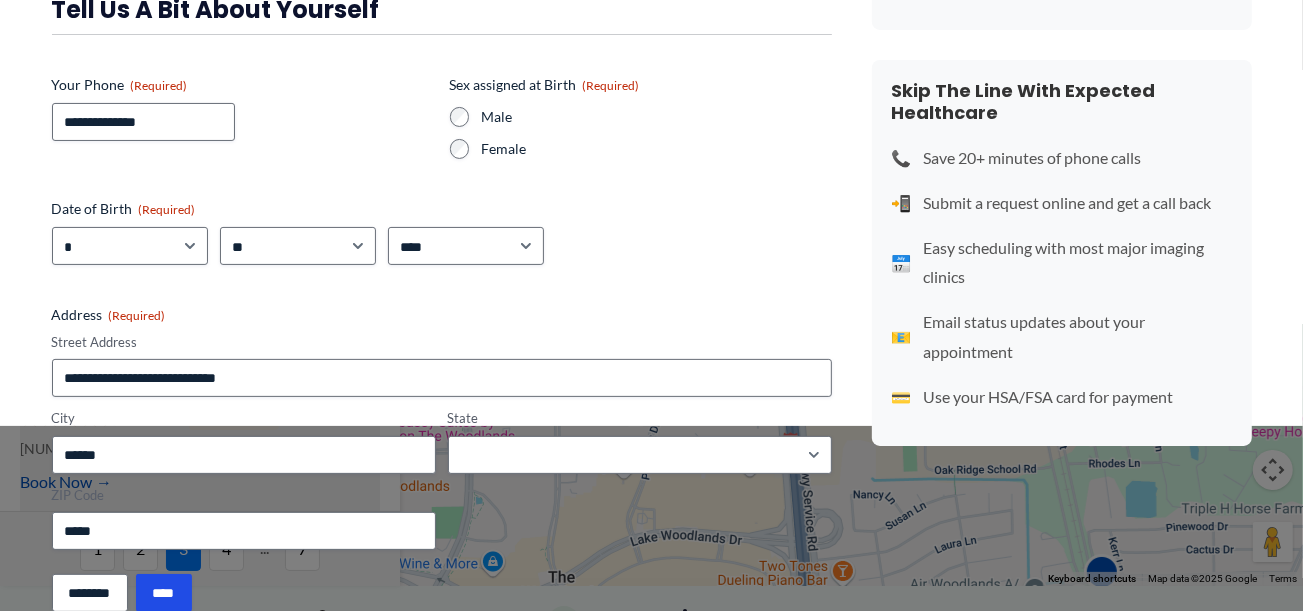 scroll, scrollTop: 200, scrollLeft: 0, axis: vertical 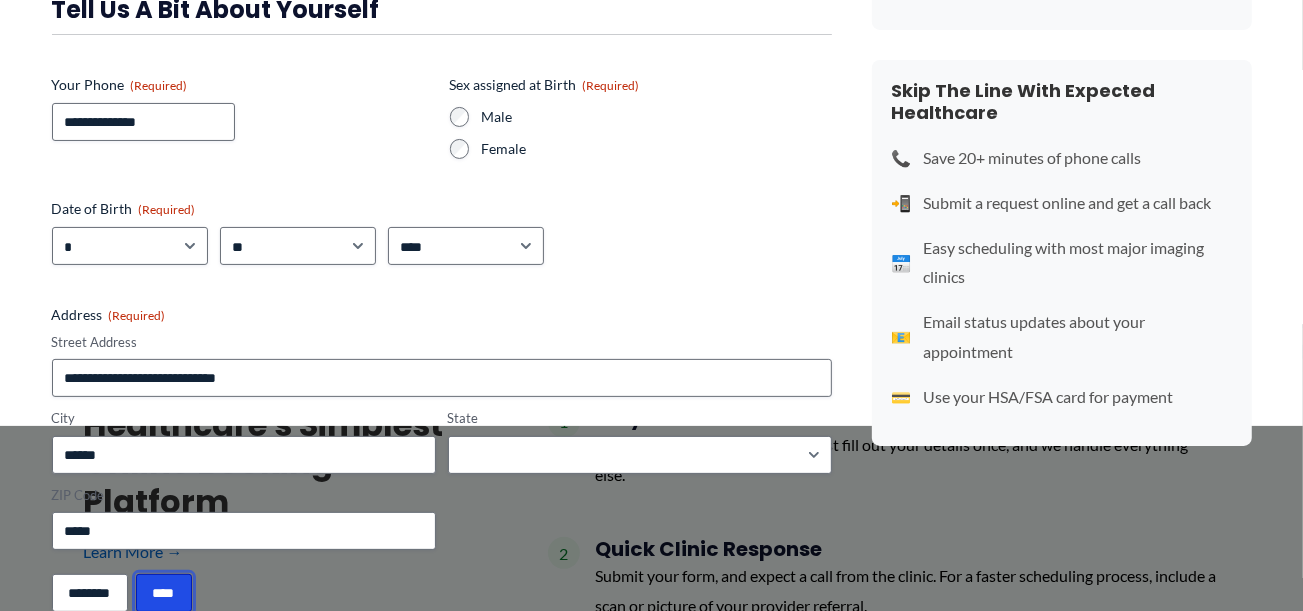 click on "****" at bounding box center [164, 593] 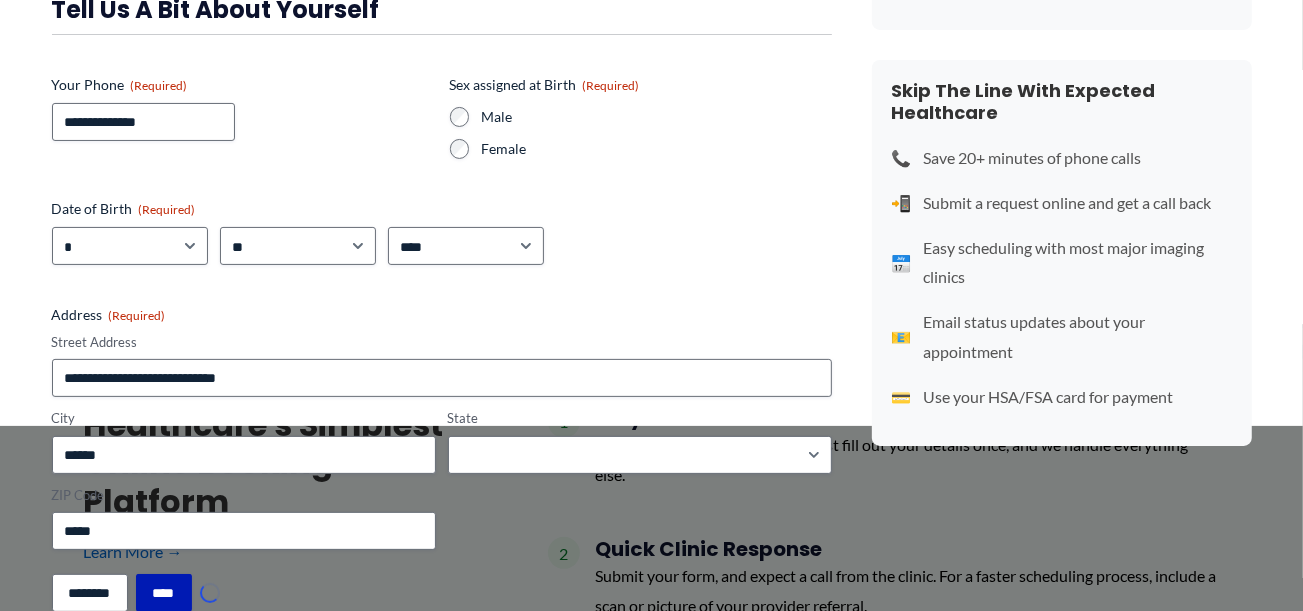 scroll, scrollTop: 172, scrollLeft: 0, axis: vertical 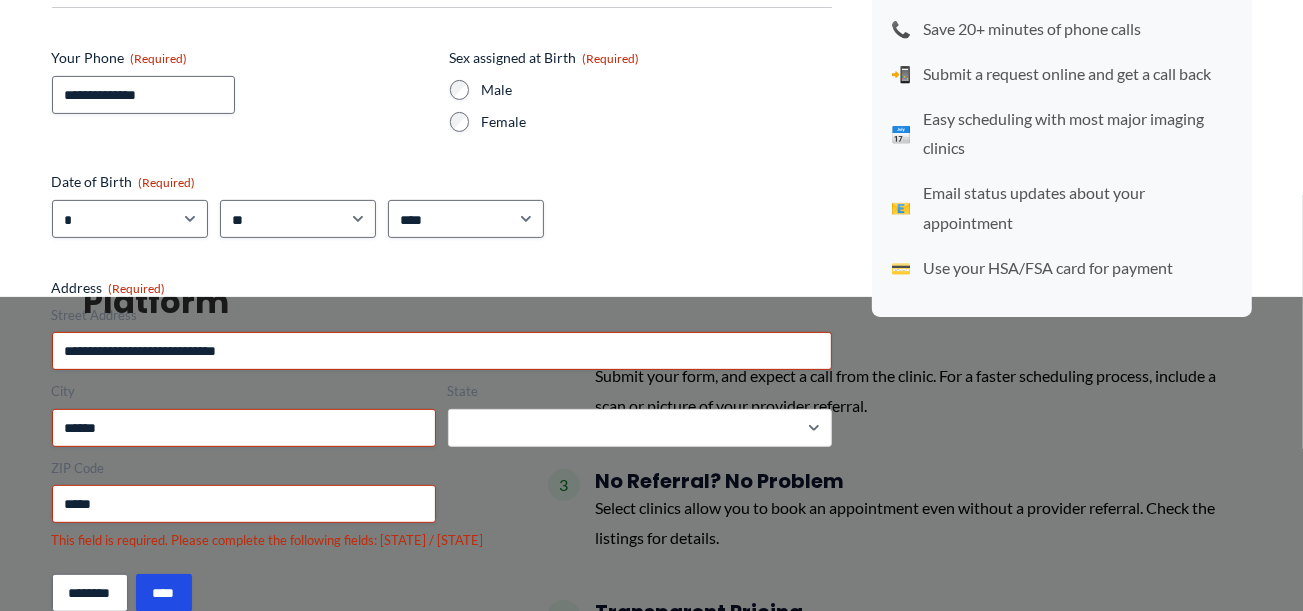 click on "**********" at bounding box center [640, 428] 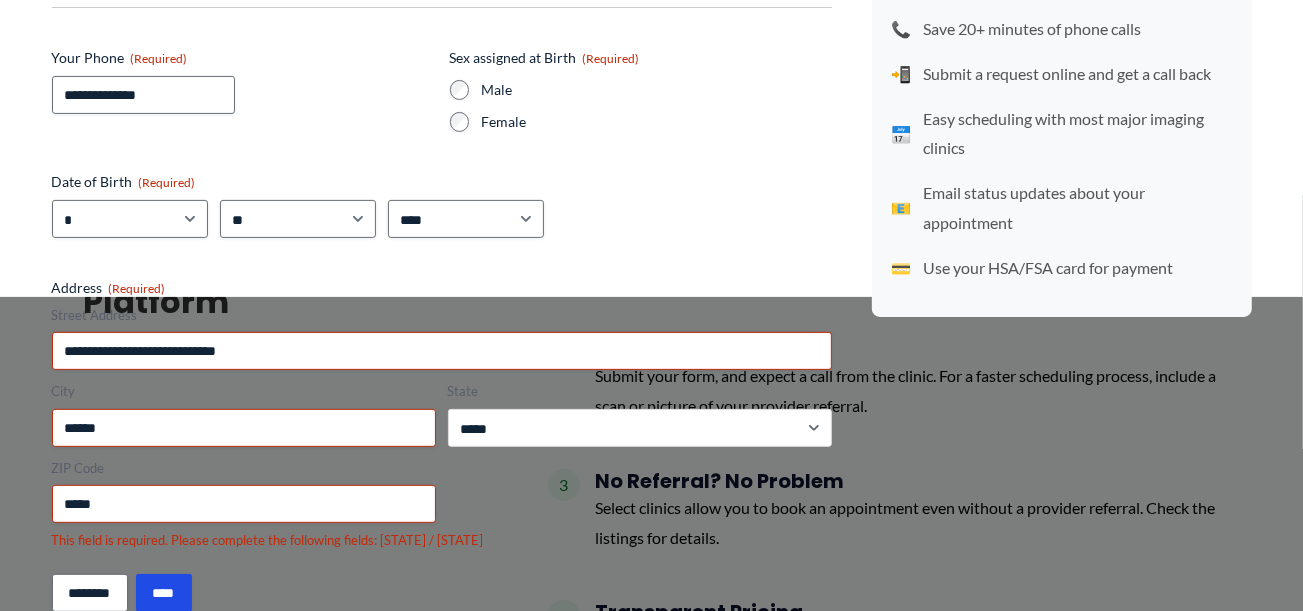 click on "**********" at bounding box center (640, 428) 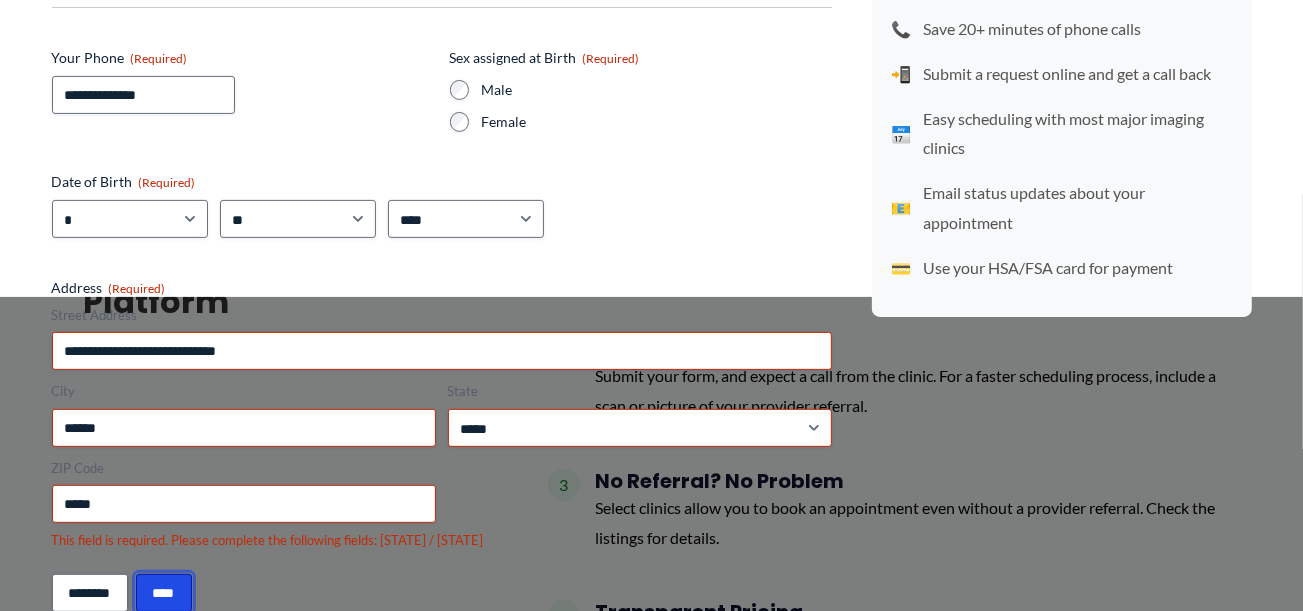 click on "****" at bounding box center [164, 593] 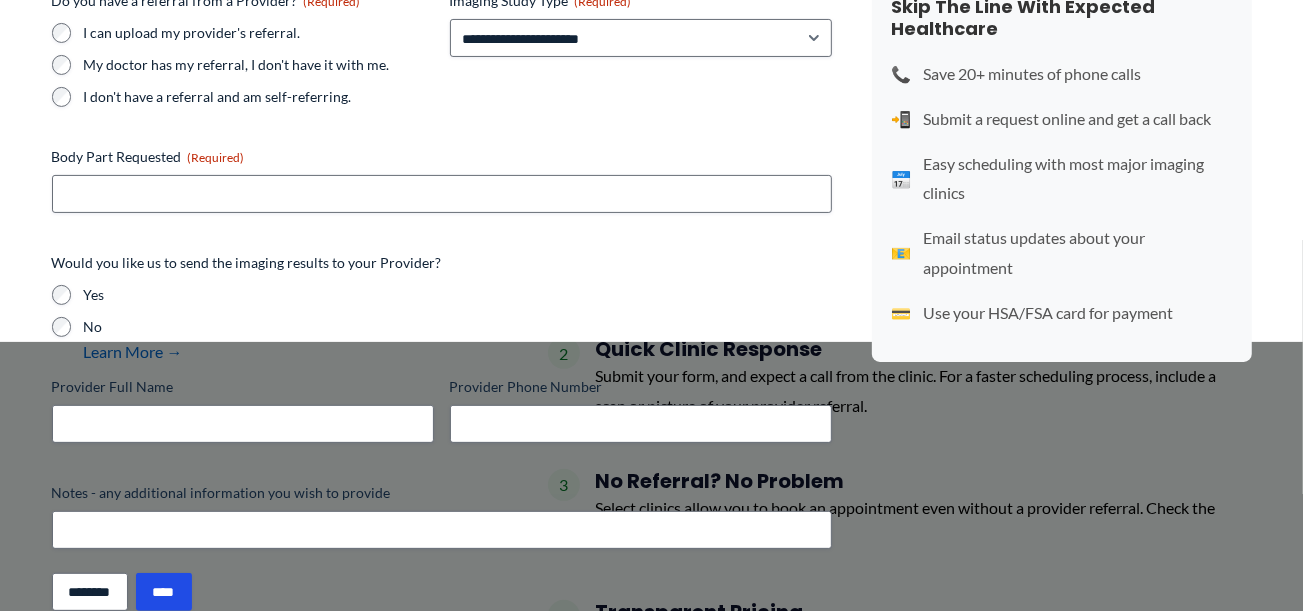 scroll, scrollTop: 307, scrollLeft: 0, axis: vertical 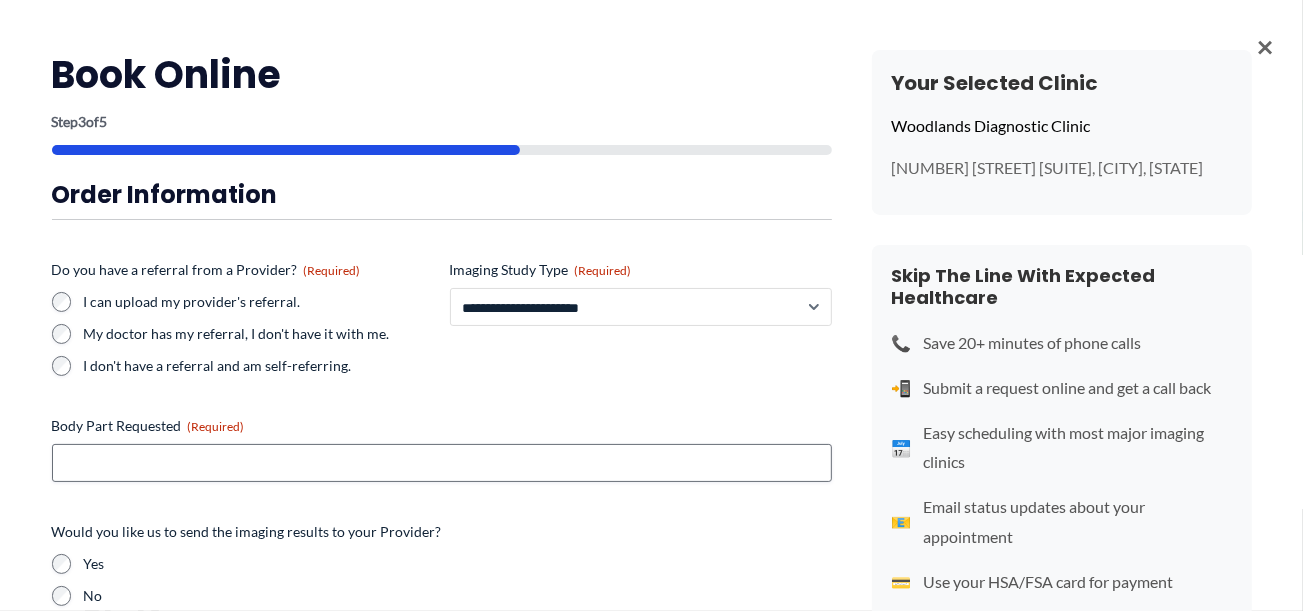 click on "**********" at bounding box center (641, 307) 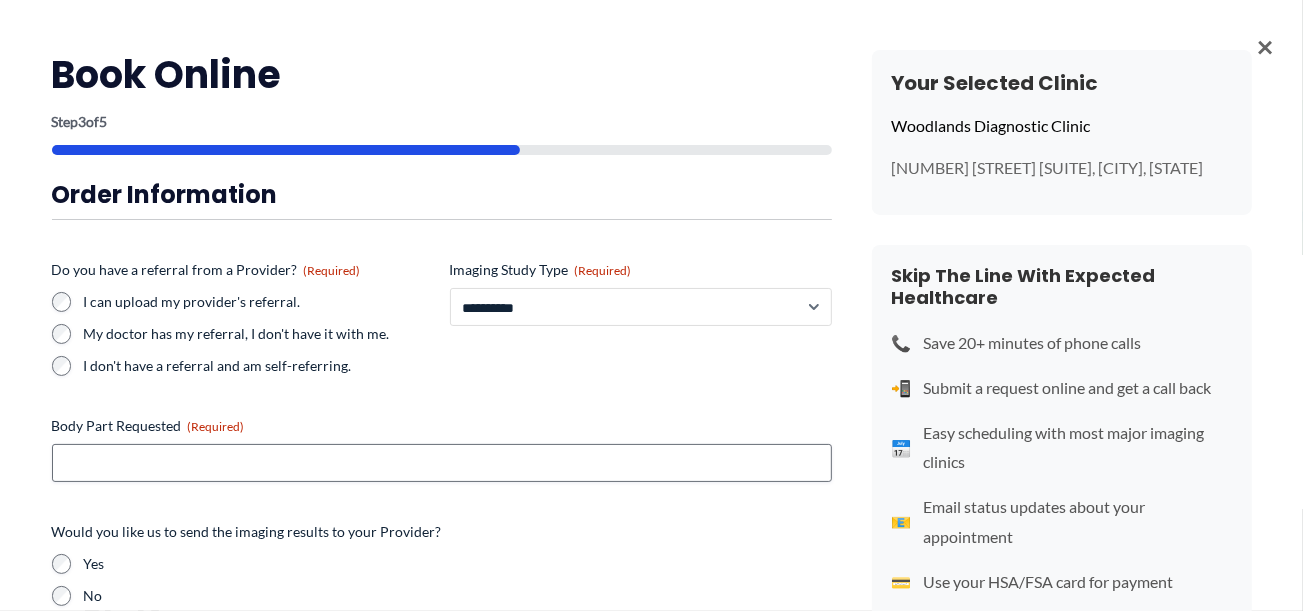 click on "**********" at bounding box center (641, 307) 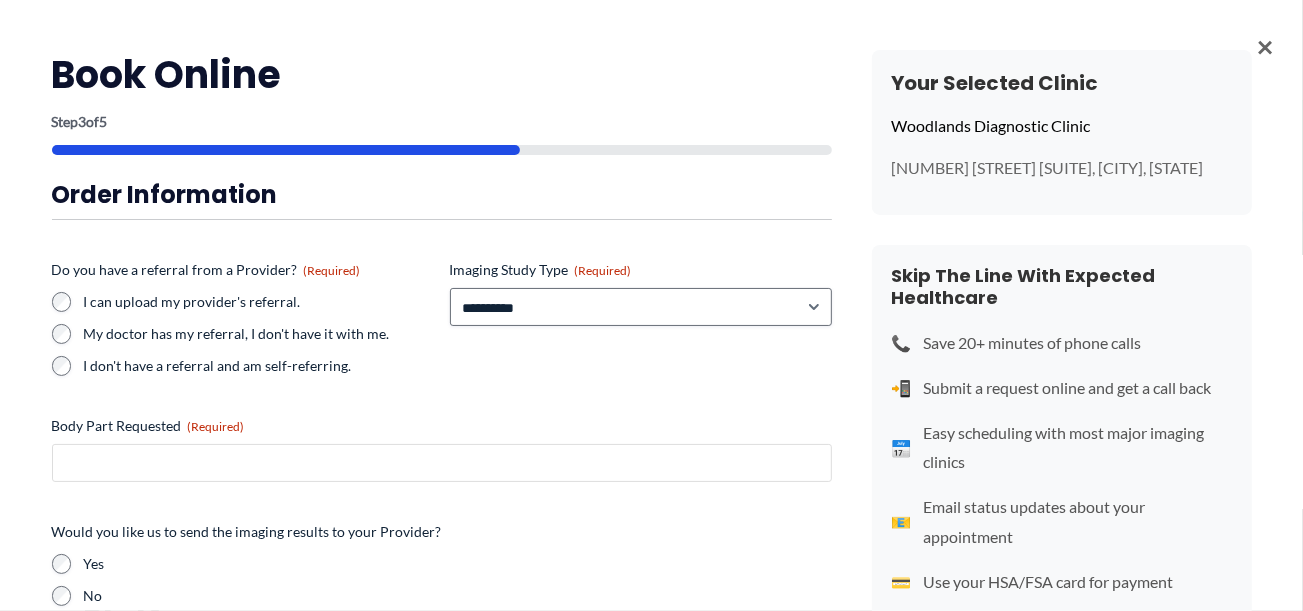 click on "Body Part Requested (Required)" at bounding box center (442, 463) 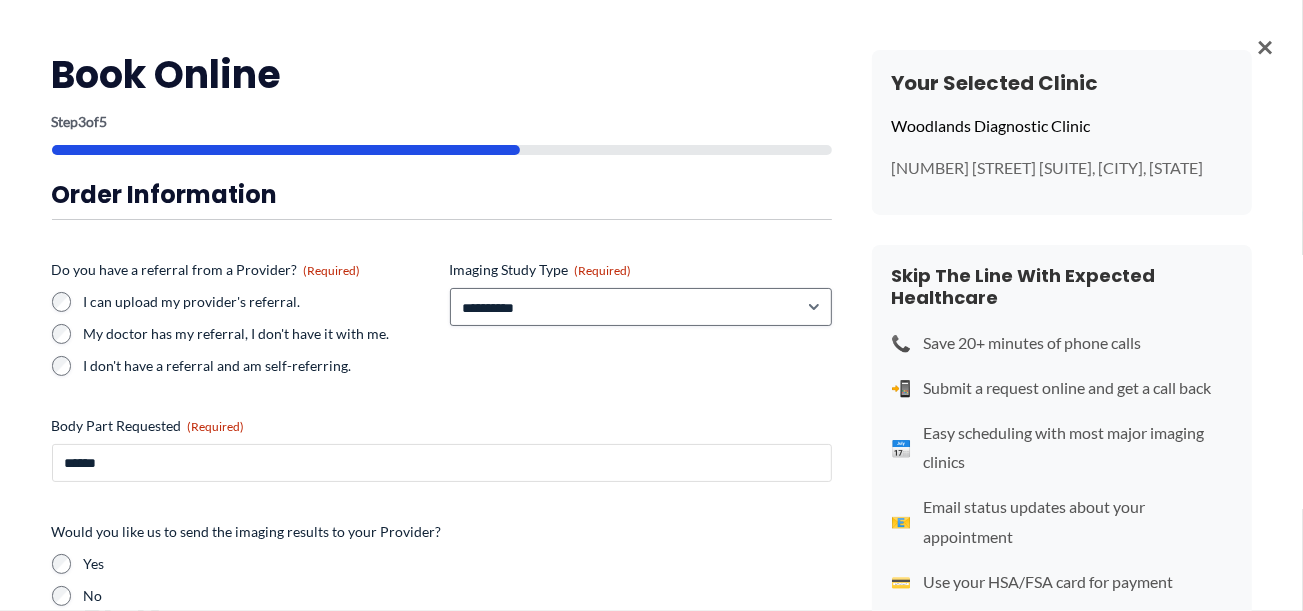 type on "******" 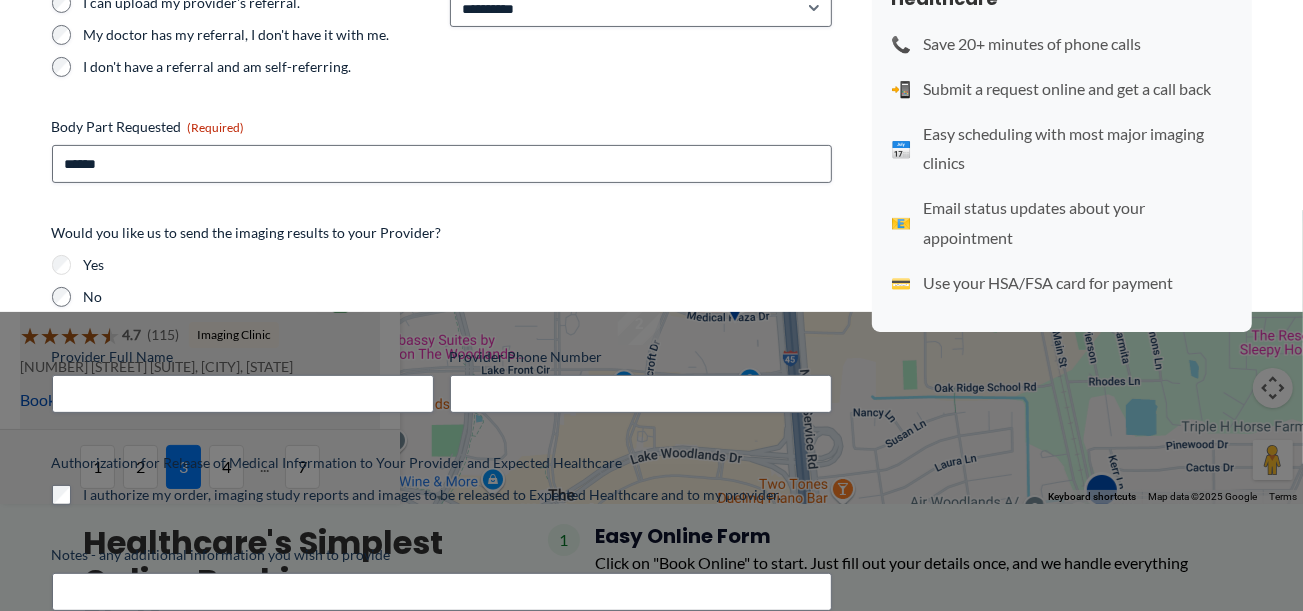 scroll, scrollTop: 360, scrollLeft: 0, axis: vertical 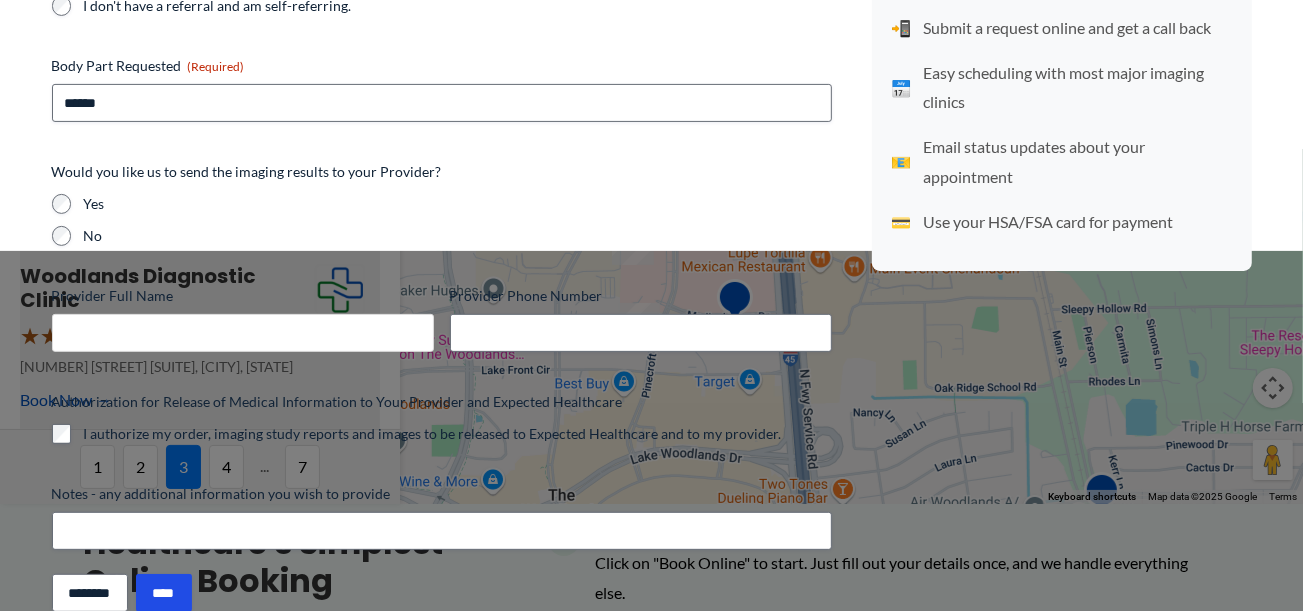 click on "Provider Full Name" at bounding box center (243, 333) 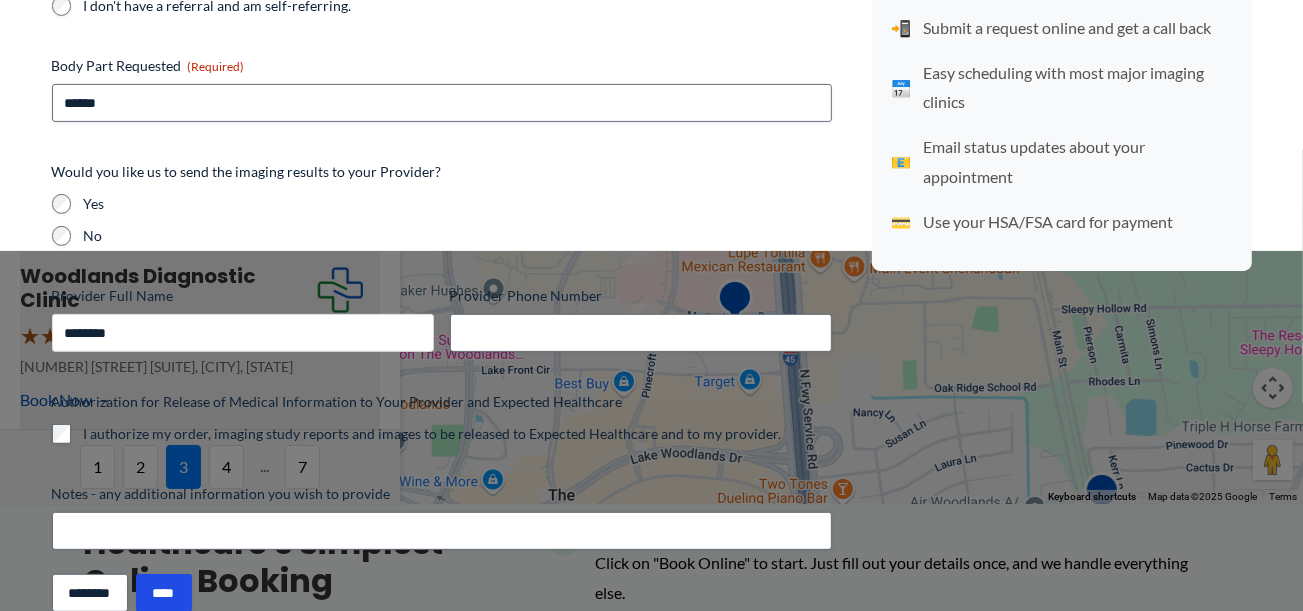 type on "********" 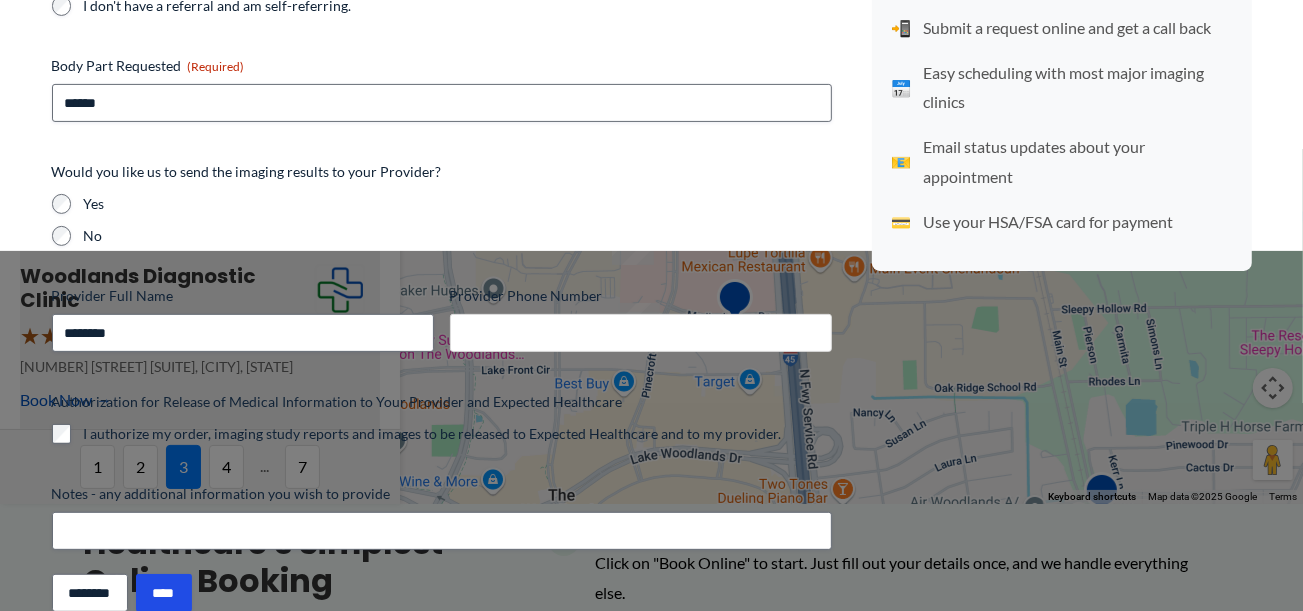 type on "**********" 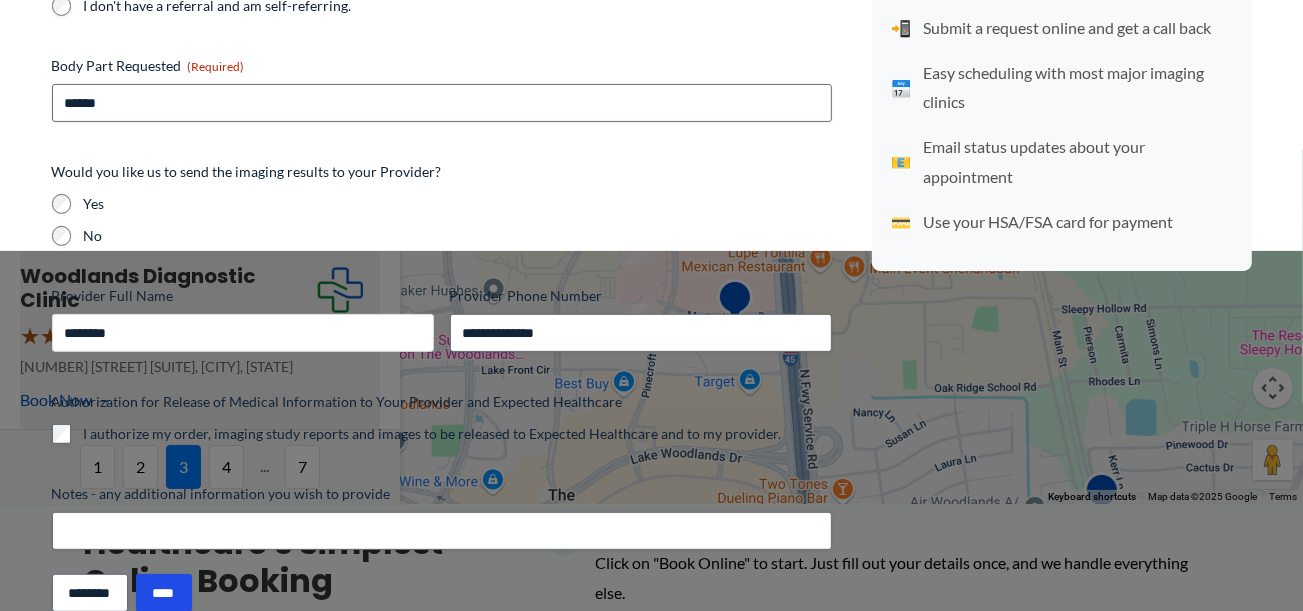 type 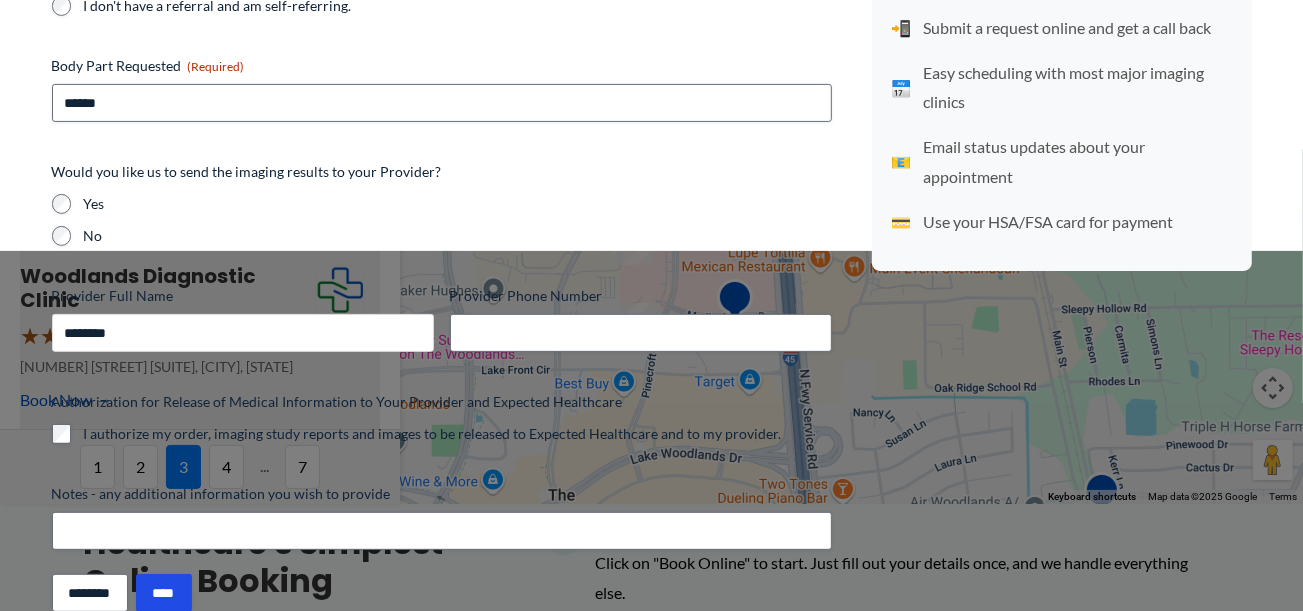 click on "********" at bounding box center (243, 333) 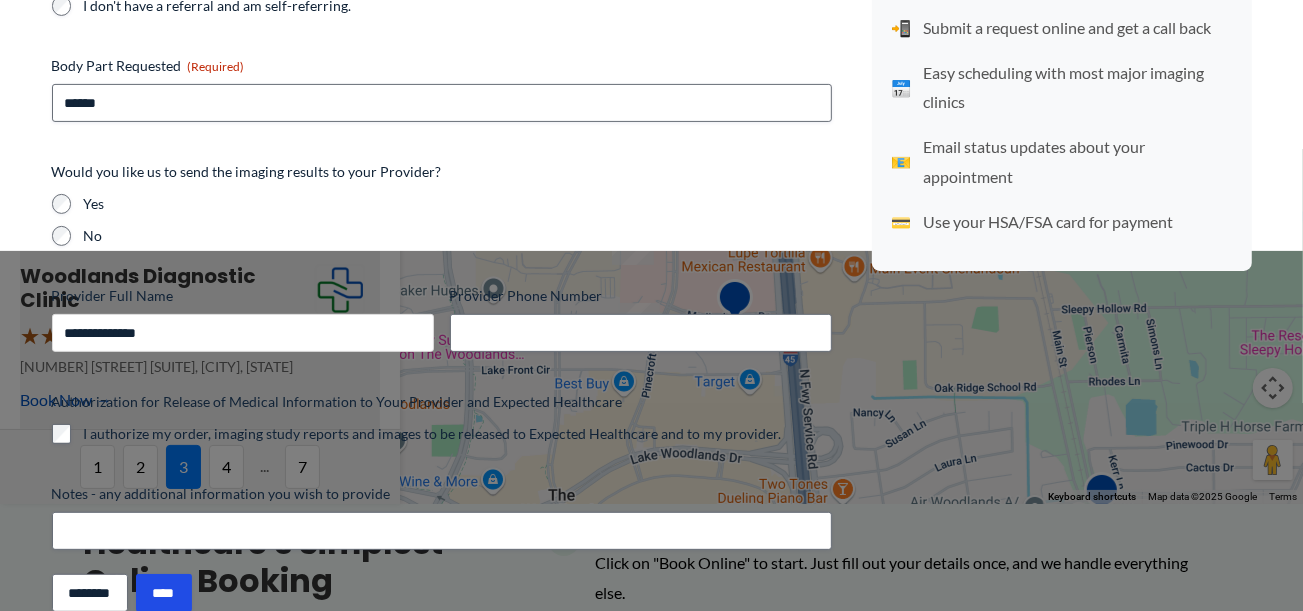 type on "**********" 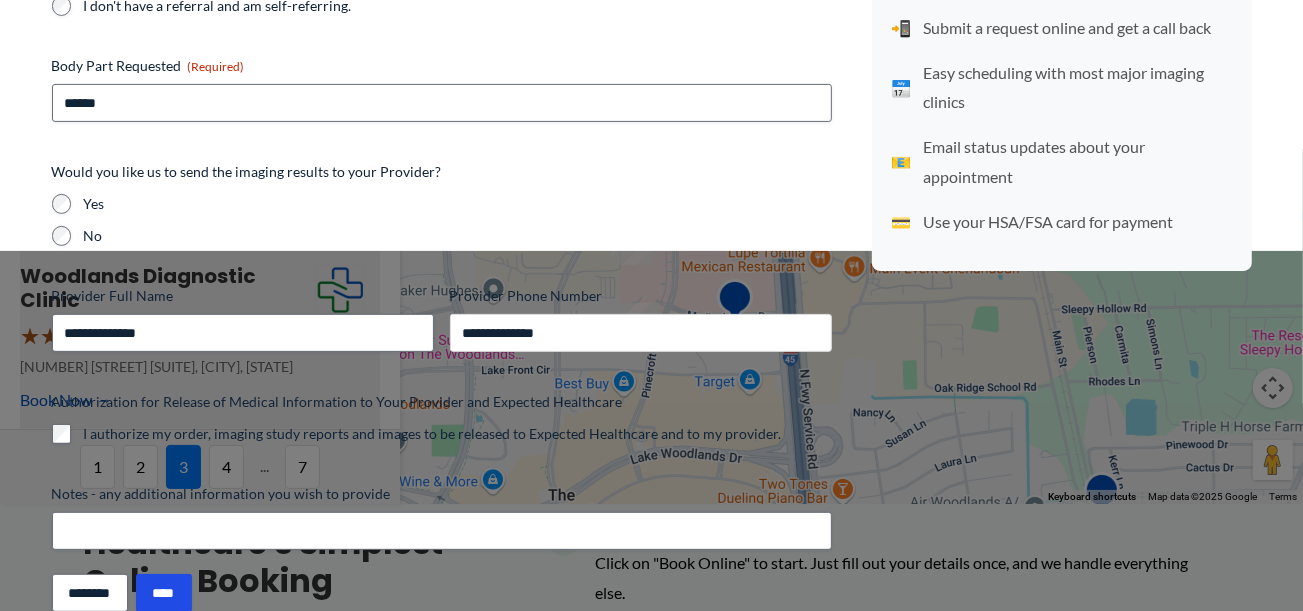 click on "**********" at bounding box center (641, 333) 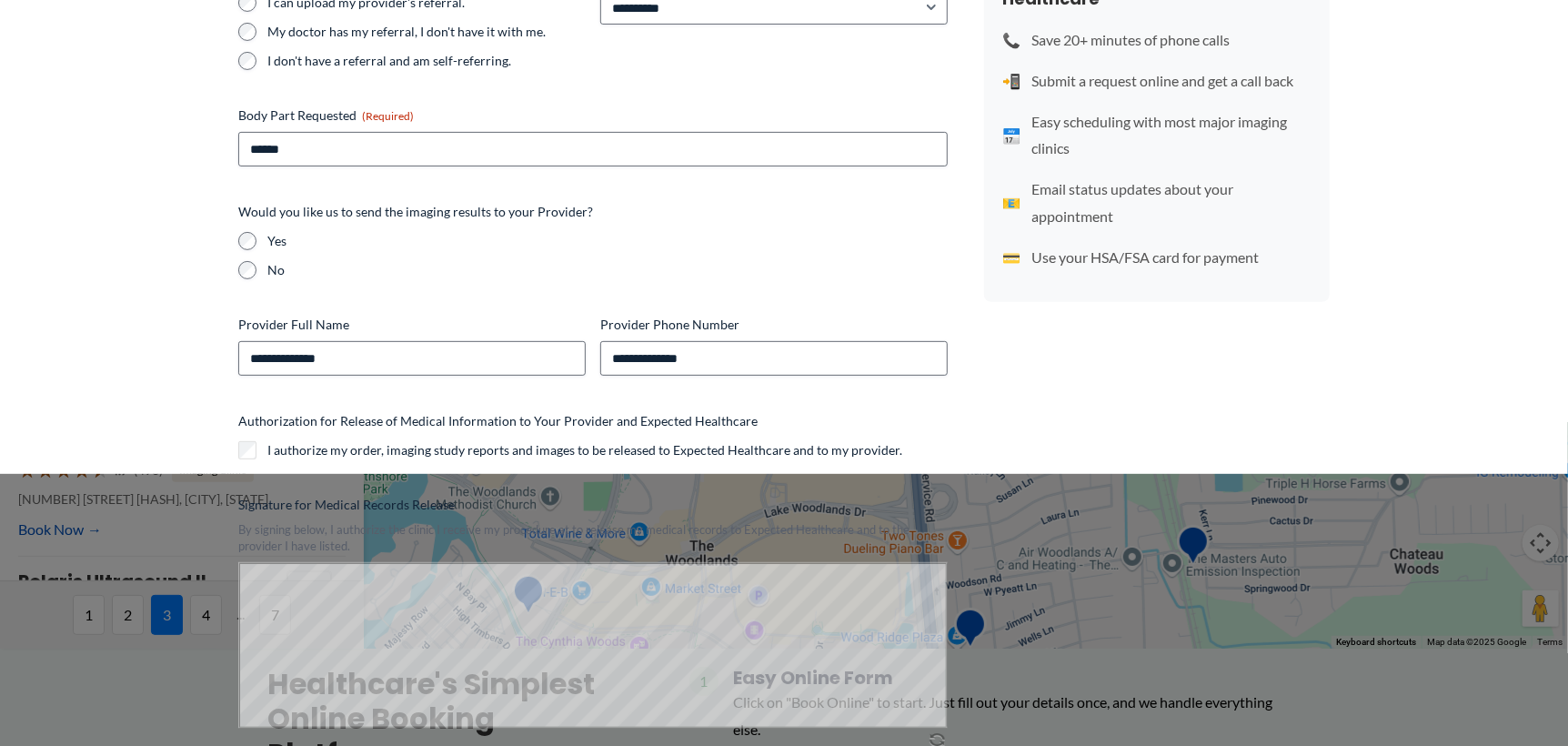 scroll, scrollTop: 432, scrollLeft: 0, axis: vertical 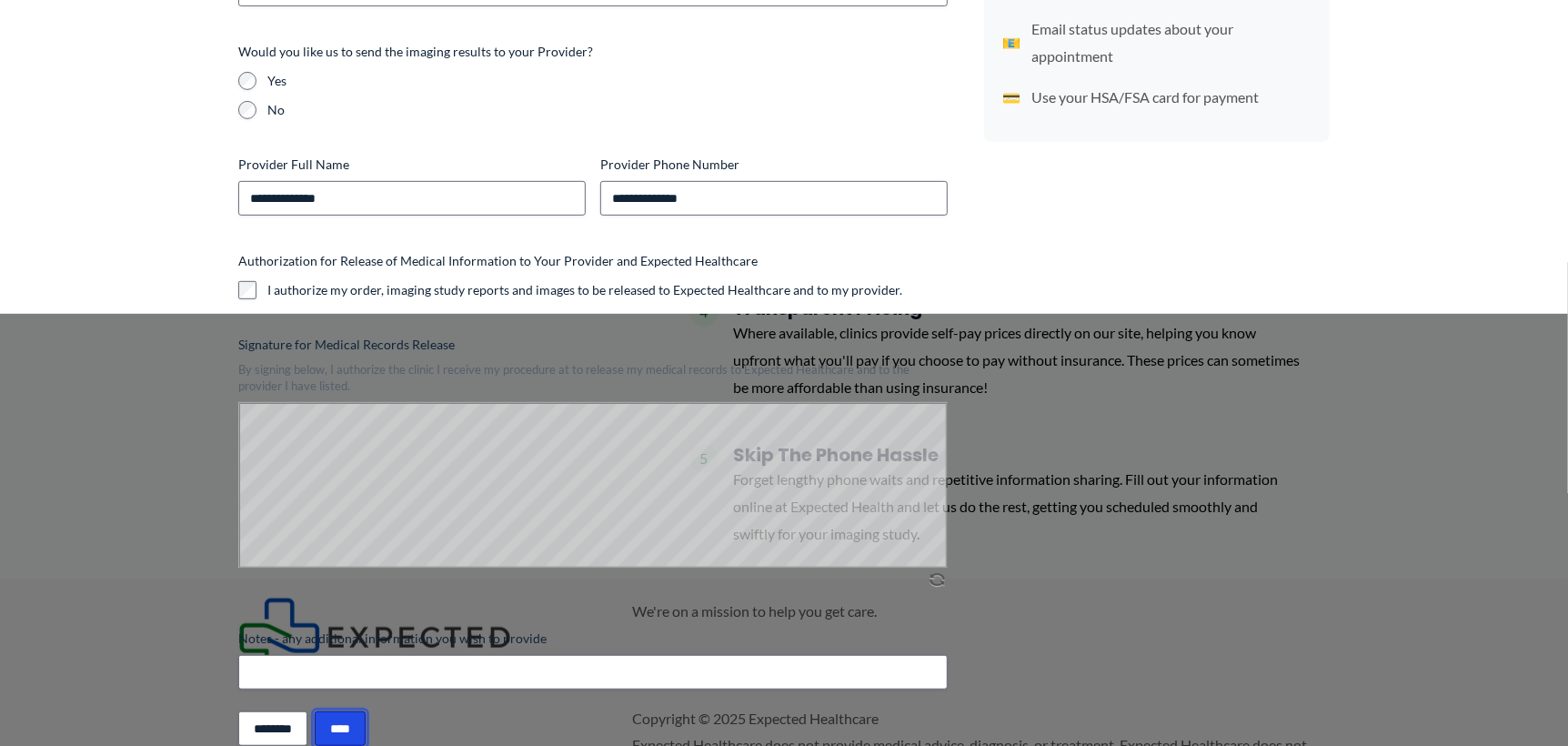 click on "****" at bounding box center (340, 729) 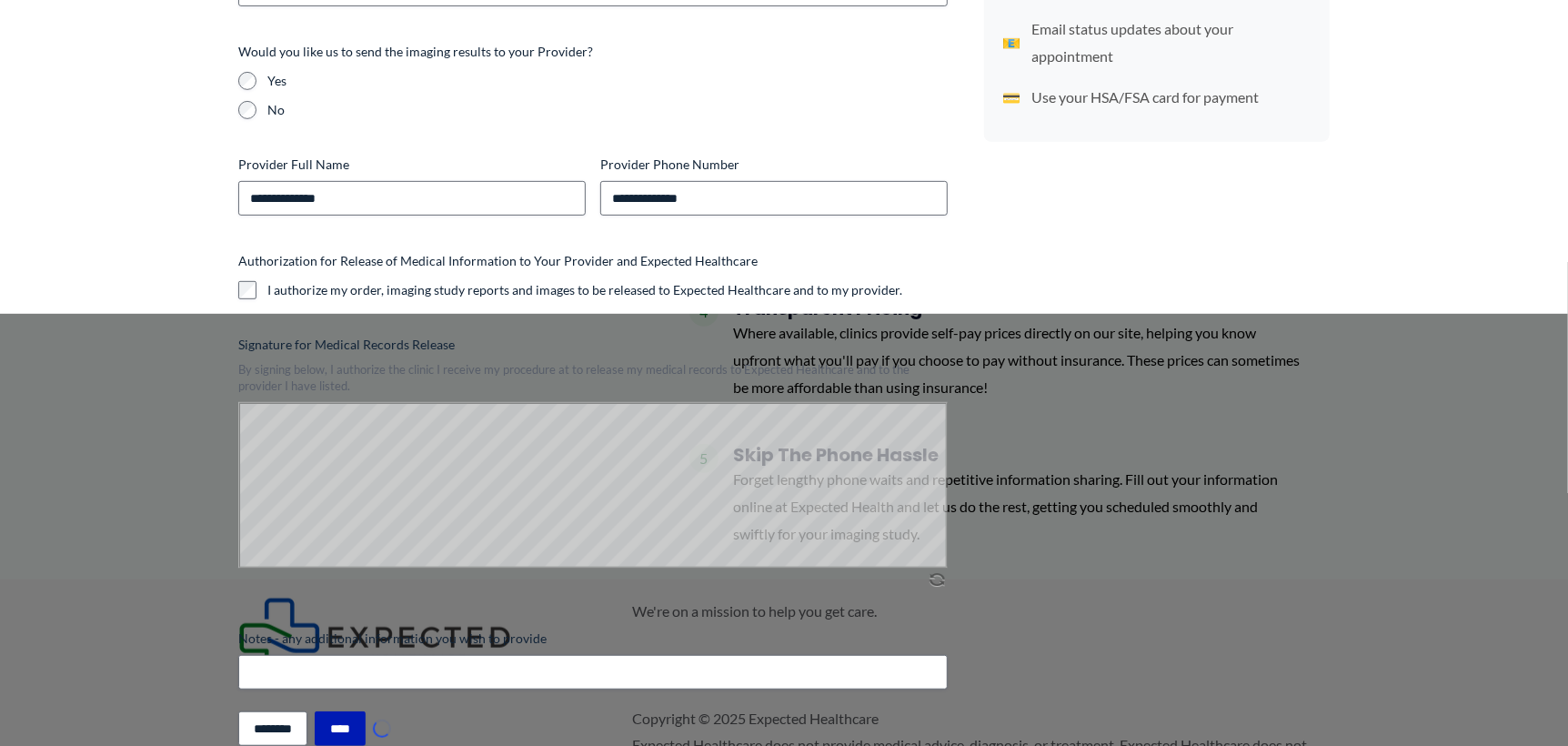 scroll, scrollTop: 777, scrollLeft: 0, axis: vertical 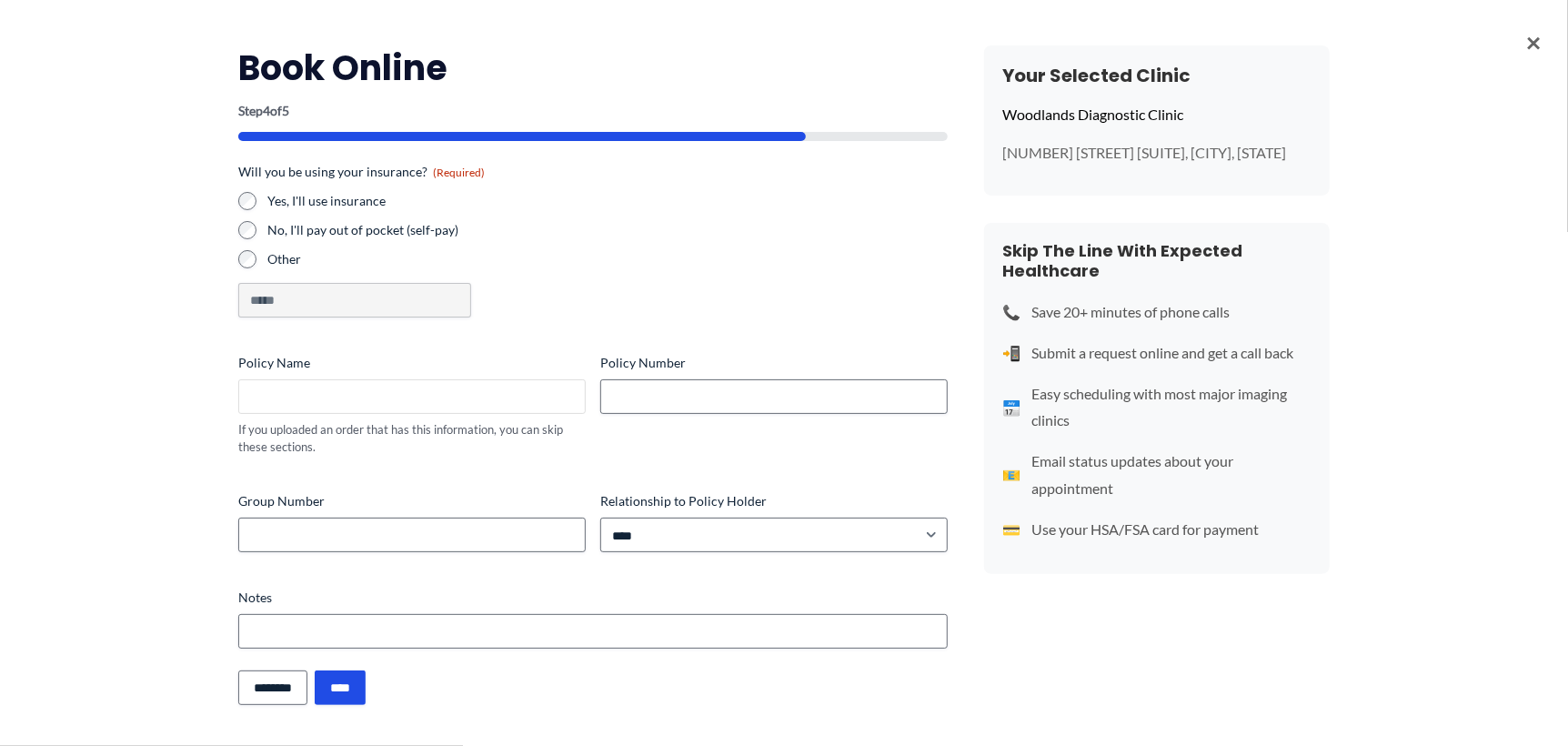 click on "Policy Name" at bounding box center [412, 397] 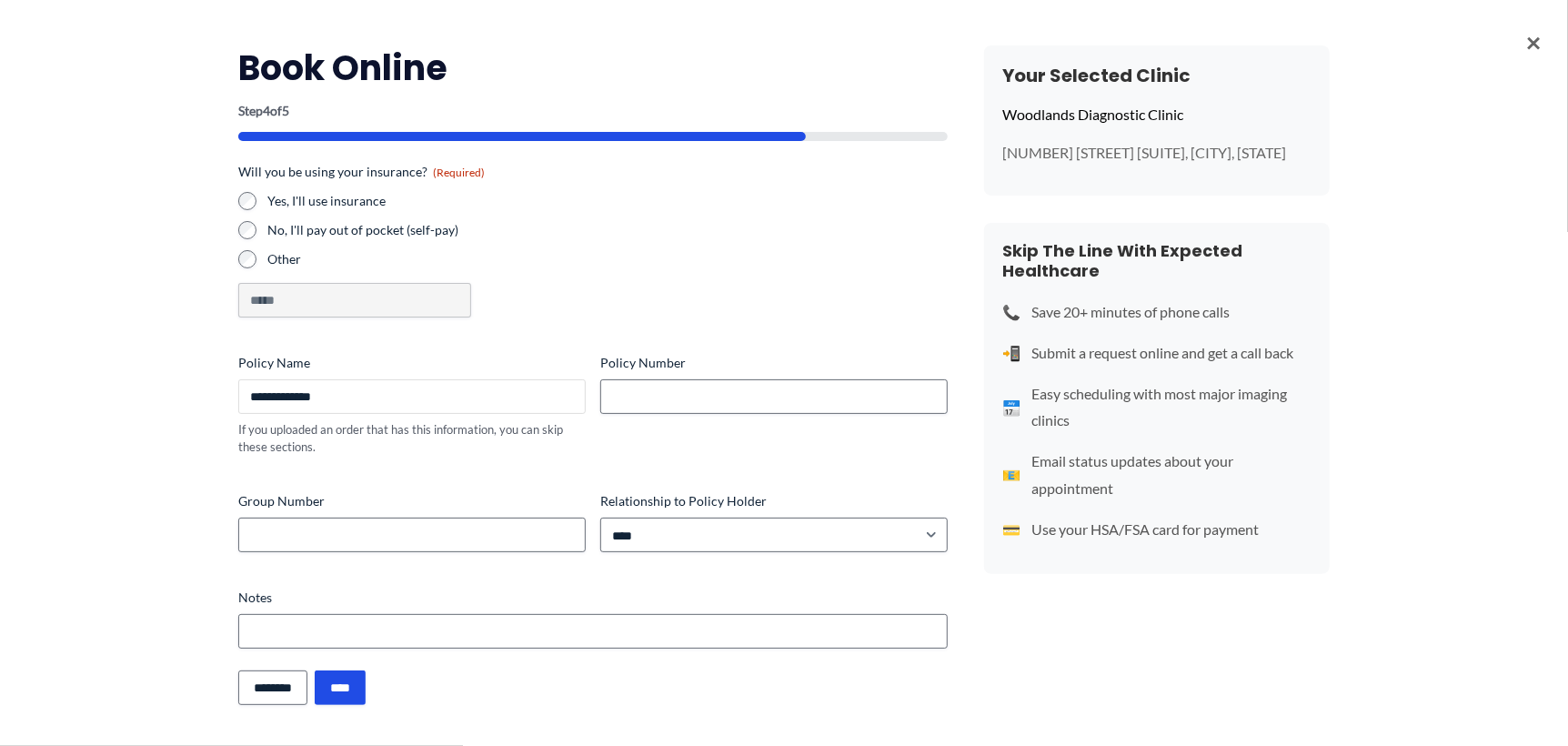 type on "**********" 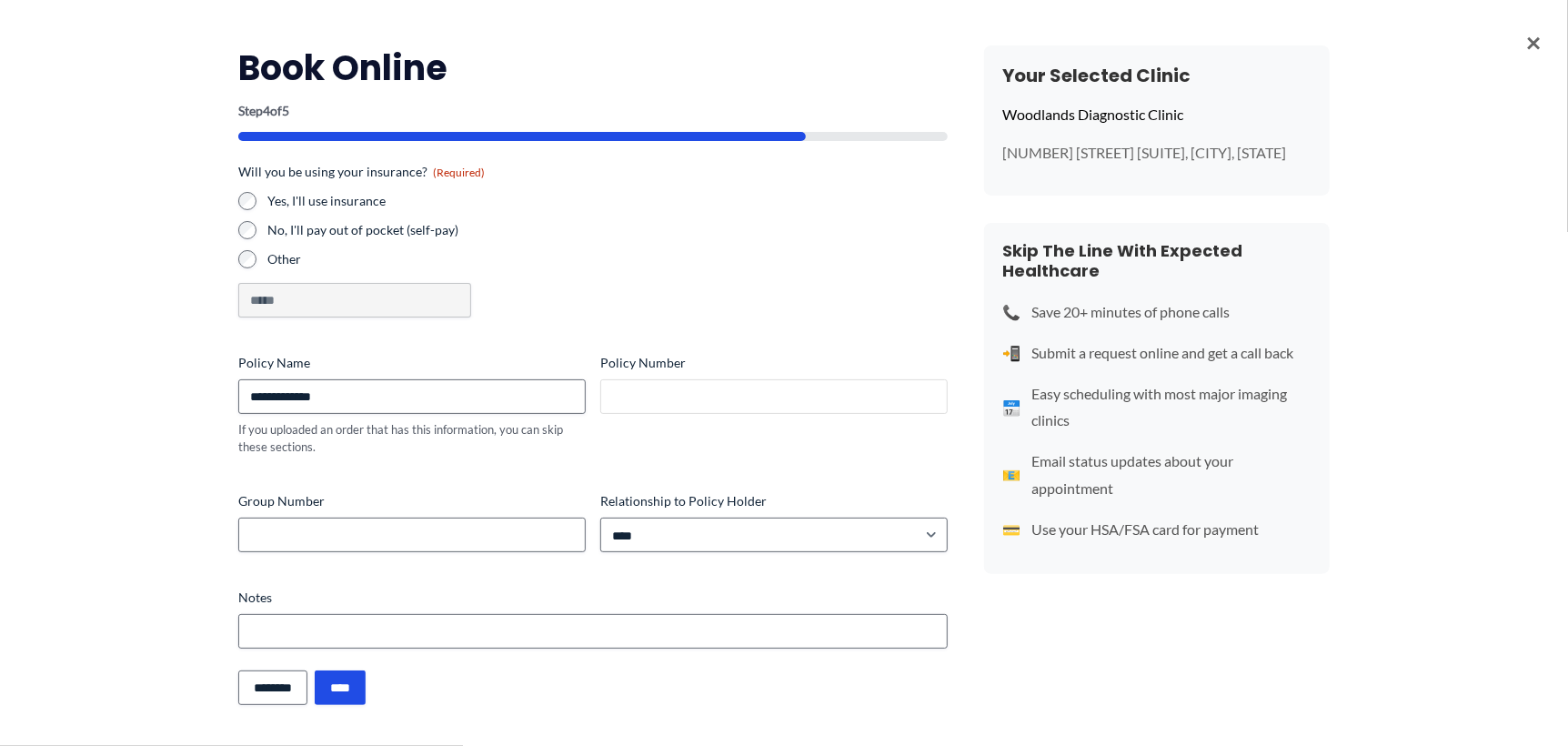 click on "Policy Number" at bounding box center (774, 397) 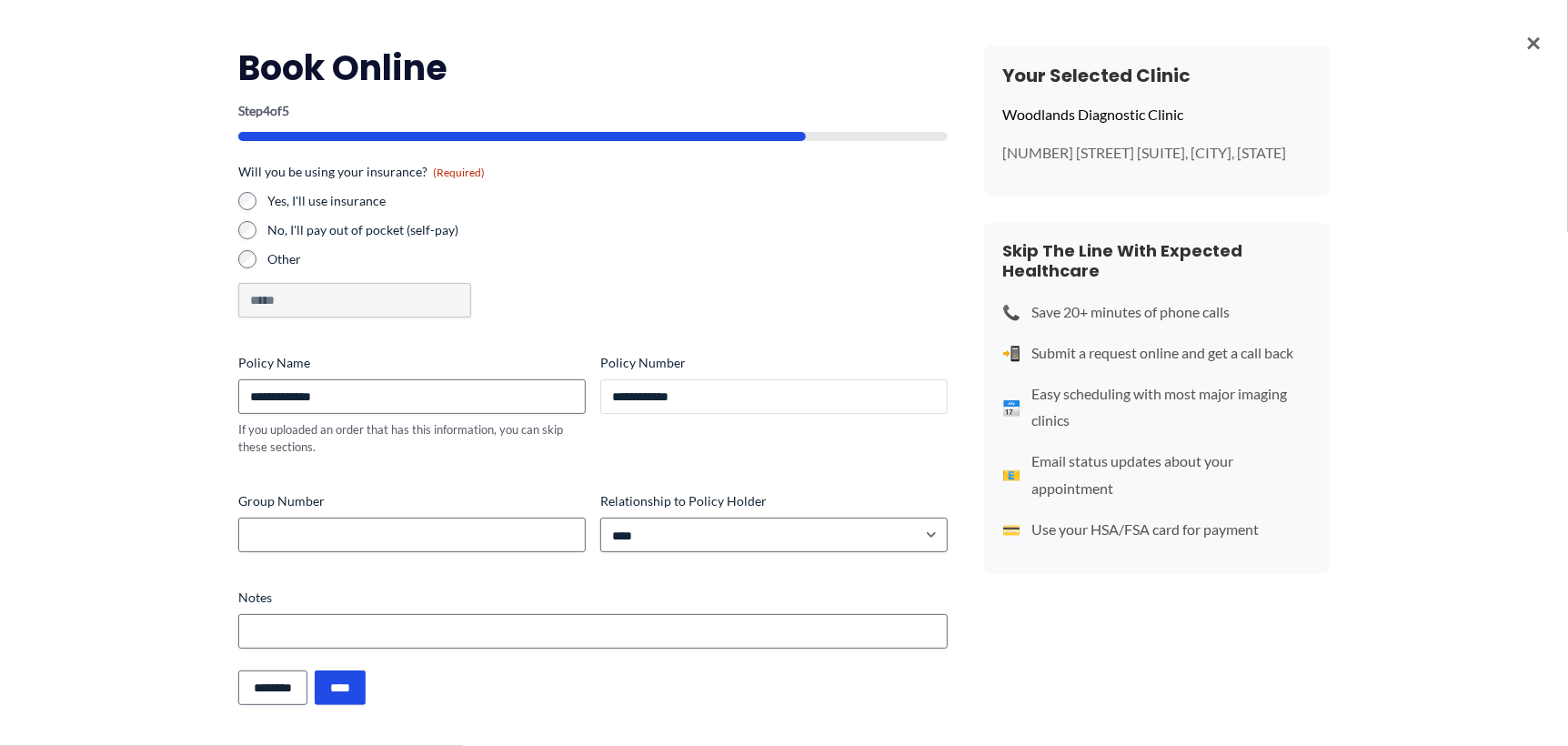 type on "**********" 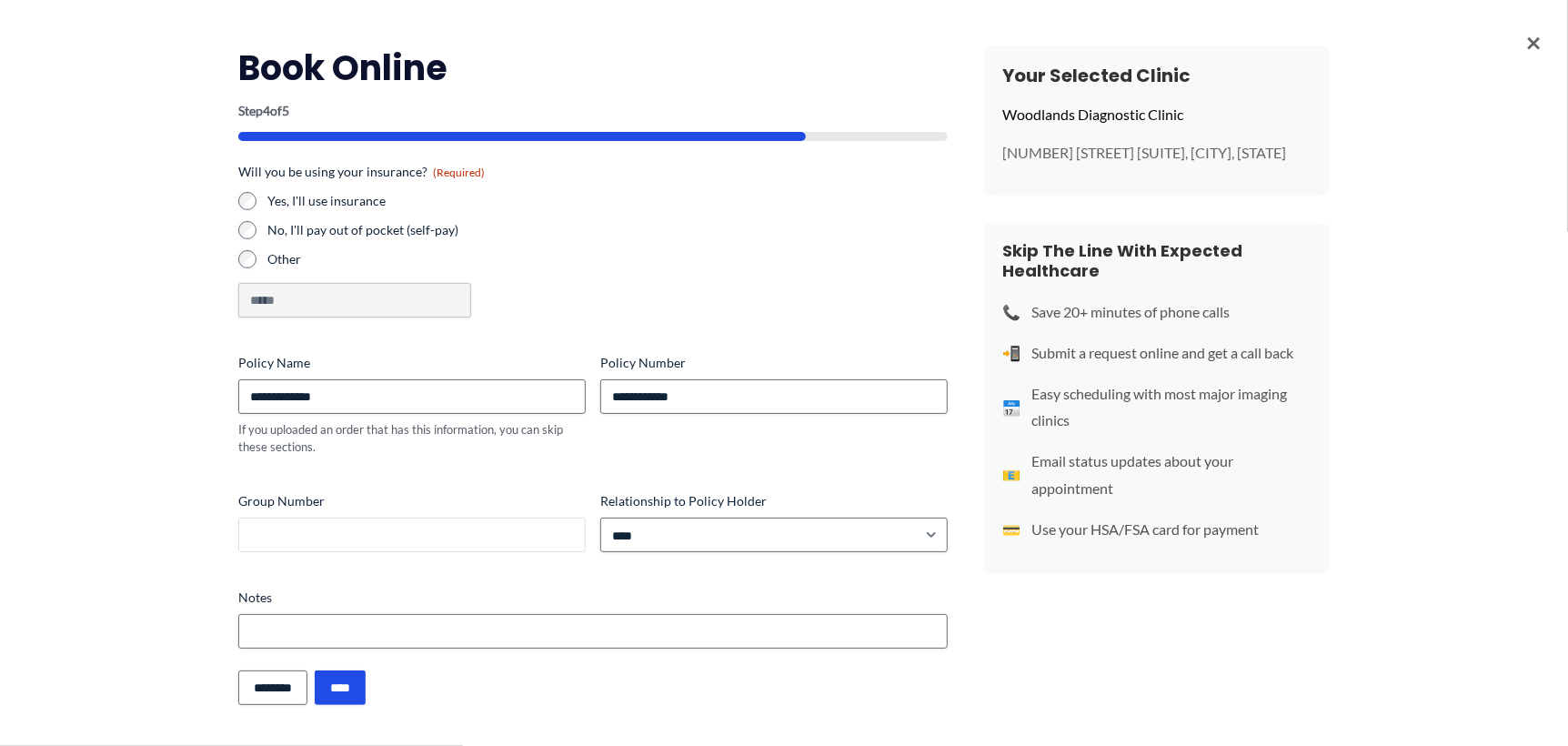 click on "Group Number" at bounding box center (412, 535) 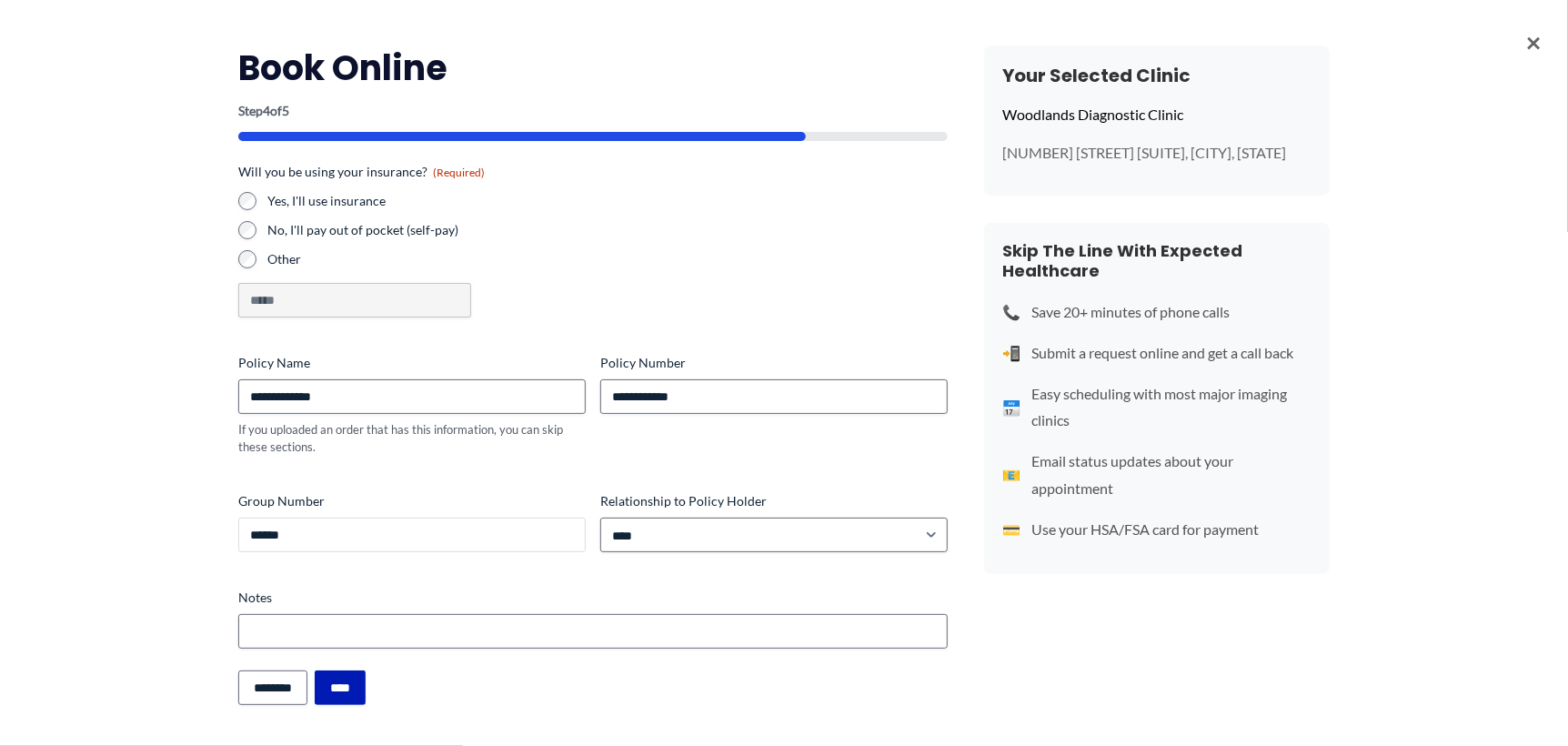 type on "******" 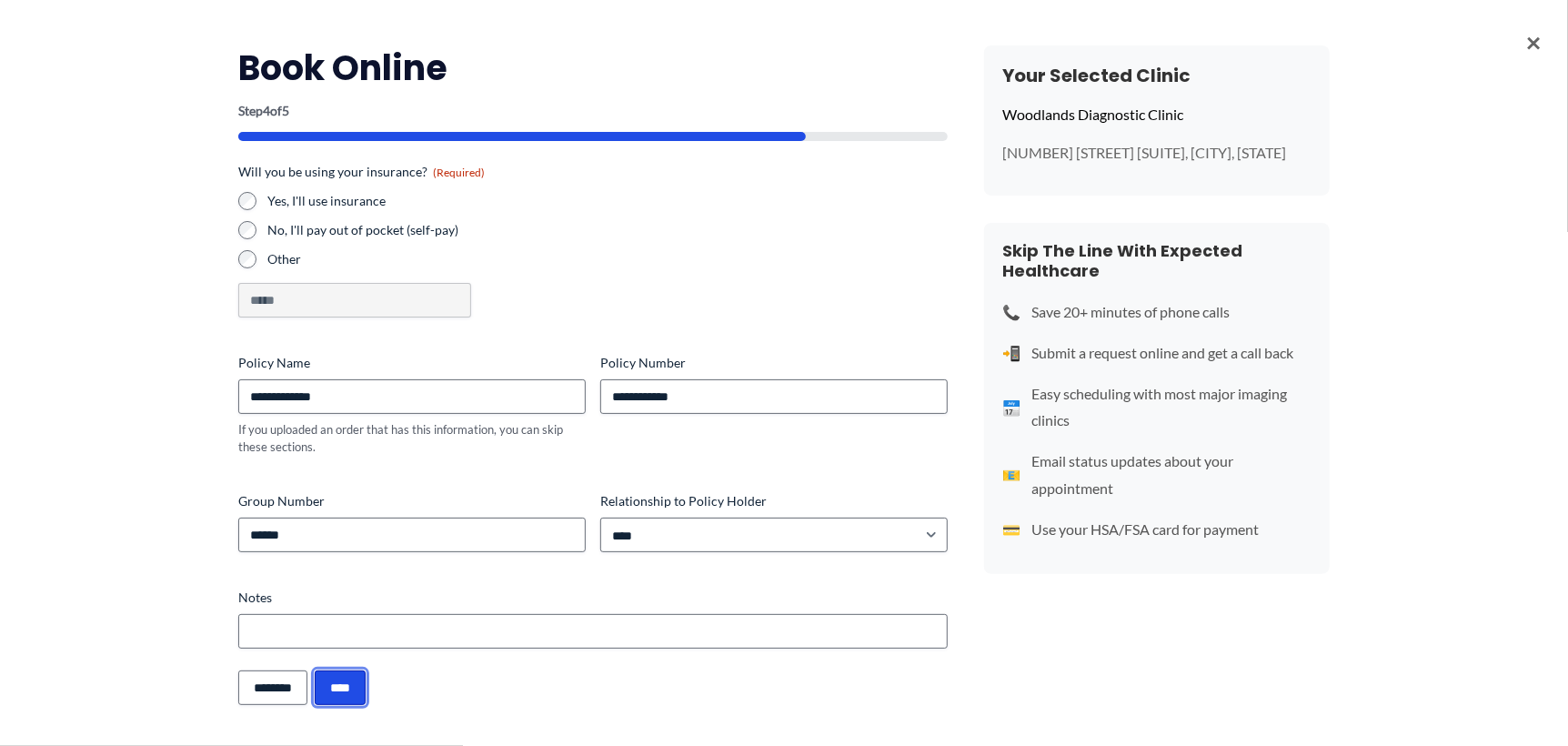 click on "****" at bounding box center [340, 688] 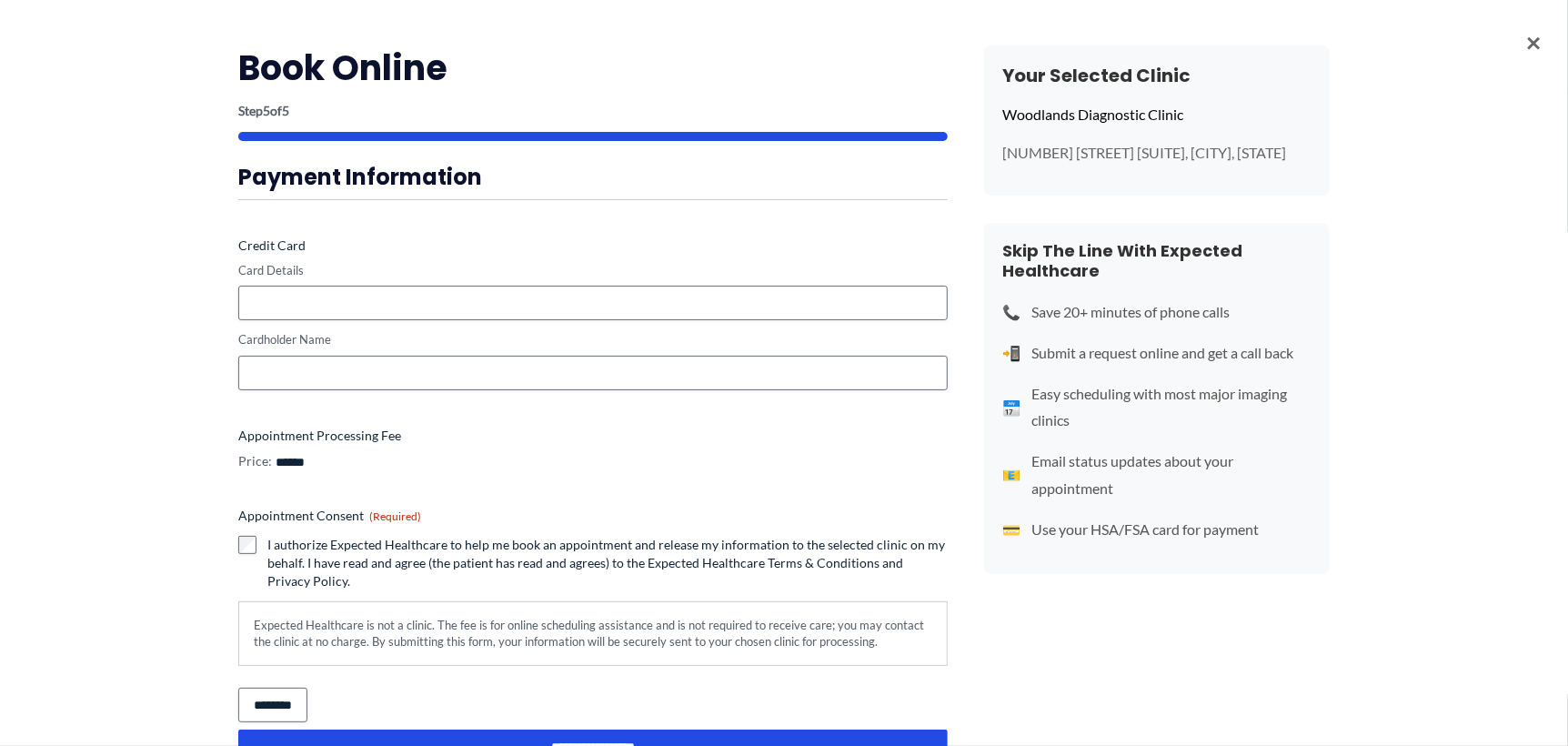 scroll, scrollTop: 711, scrollLeft: 0, axis: vertical 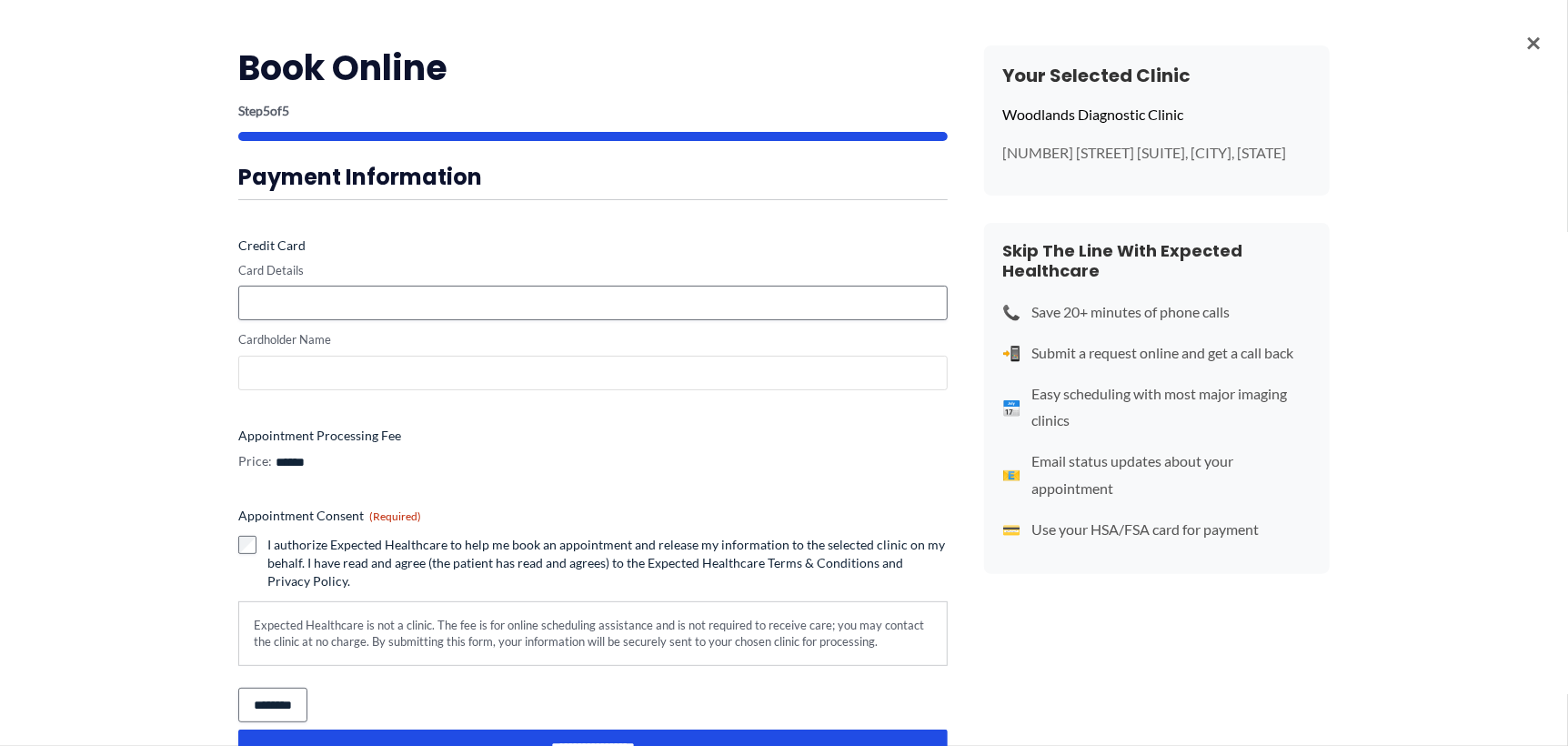 click on "Cardholder Name" at bounding box center (593, 373) 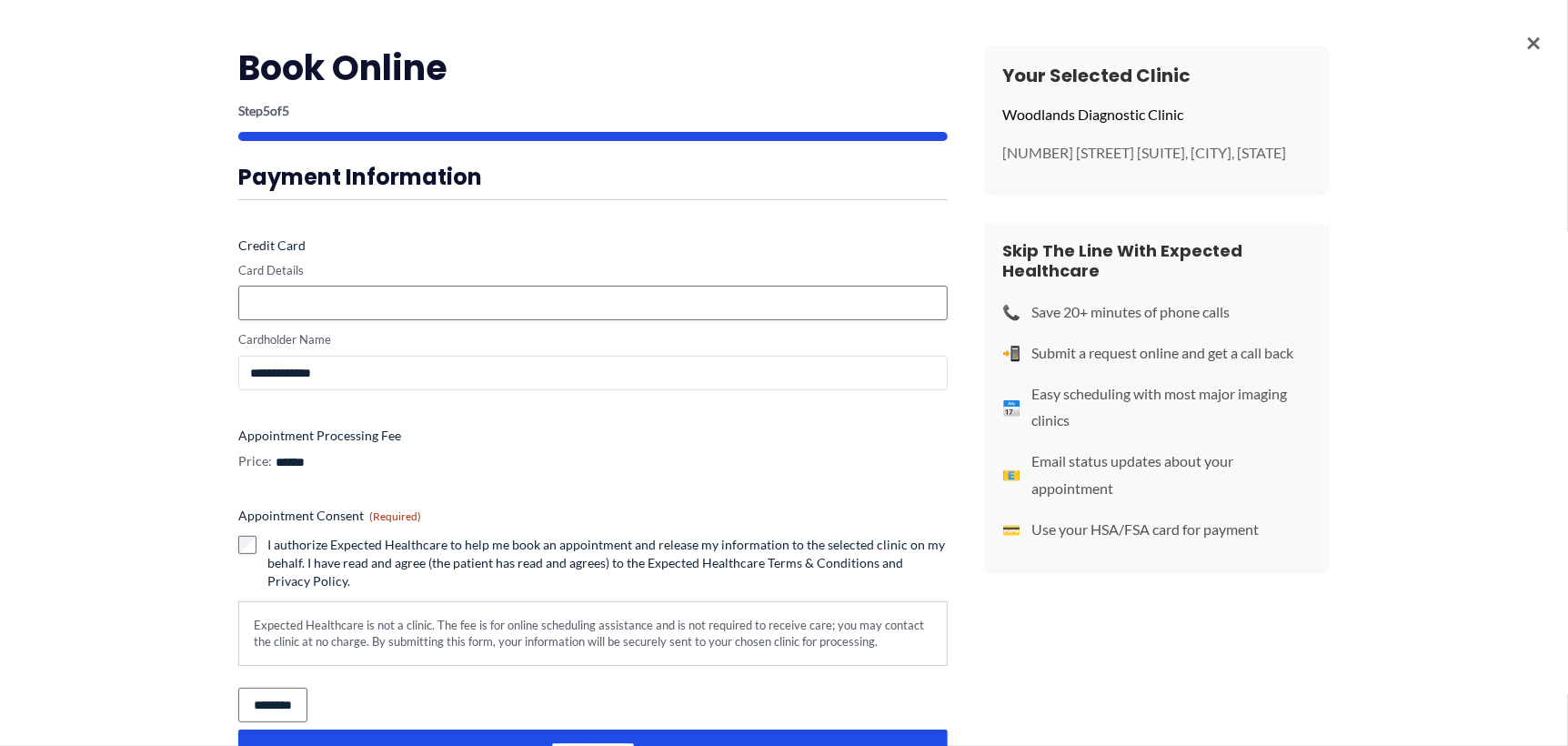 type on "**********" 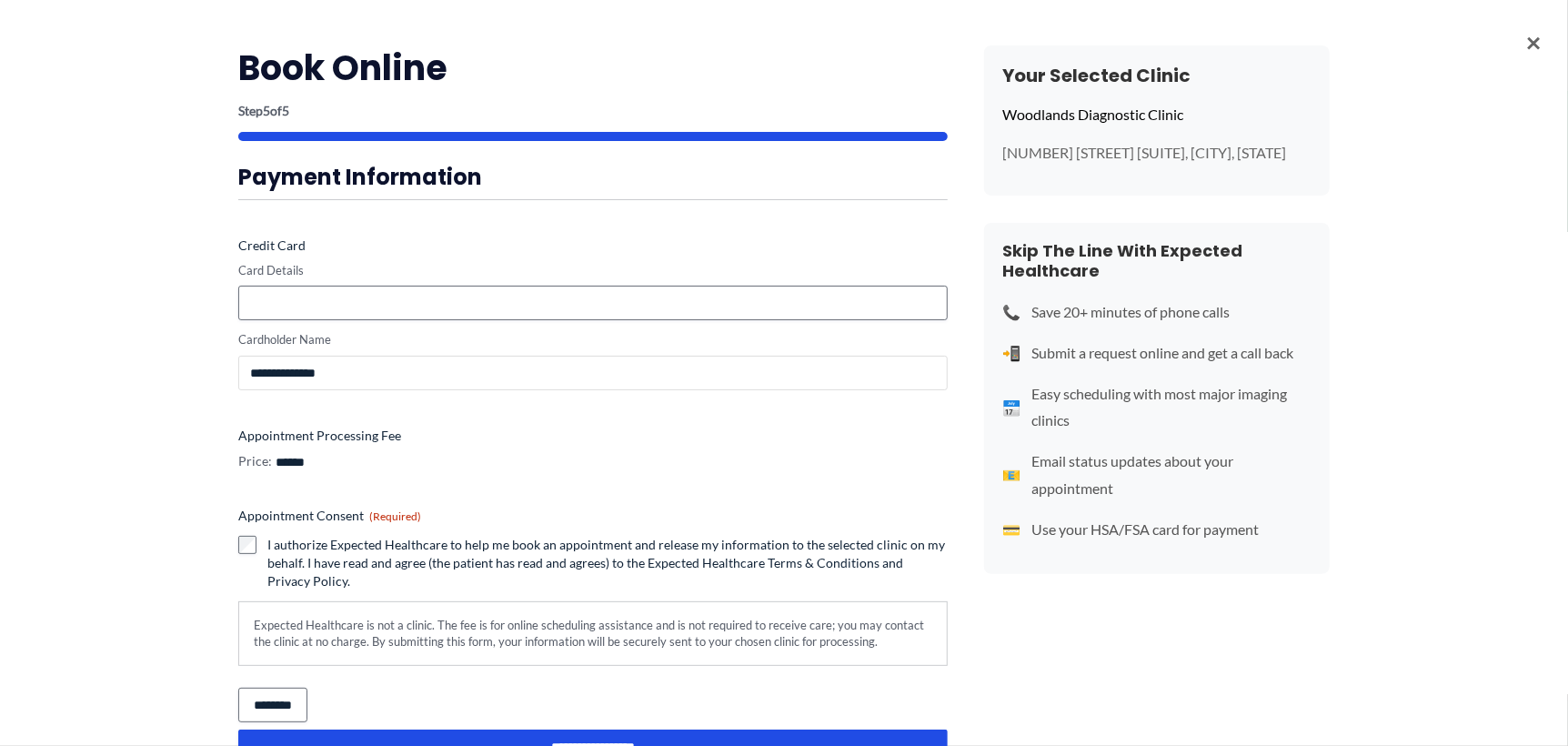 scroll, scrollTop: 0, scrollLeft: 0, axis: both 